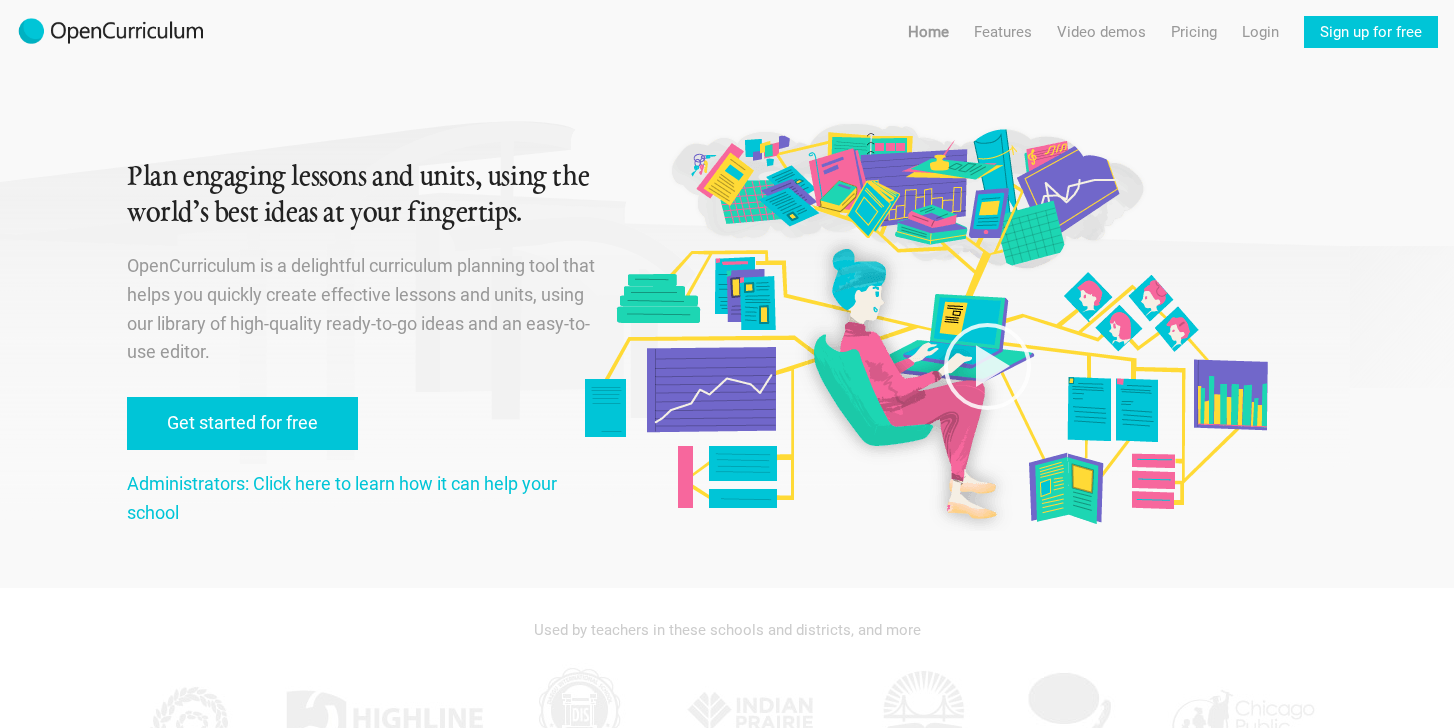 scroll, scrollTop: 0, scrollLeft: 0, axis: both 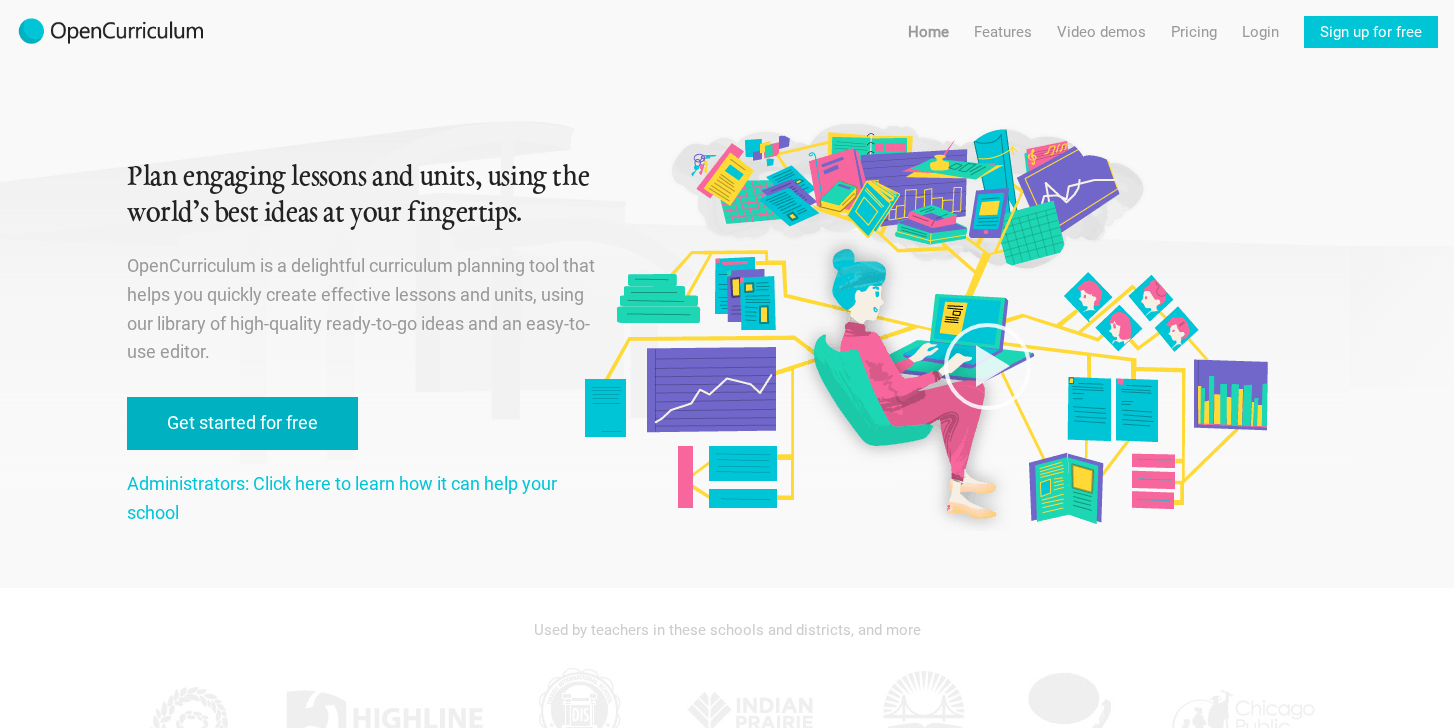 click on "Get started for free" at bounding box center [242, 423] 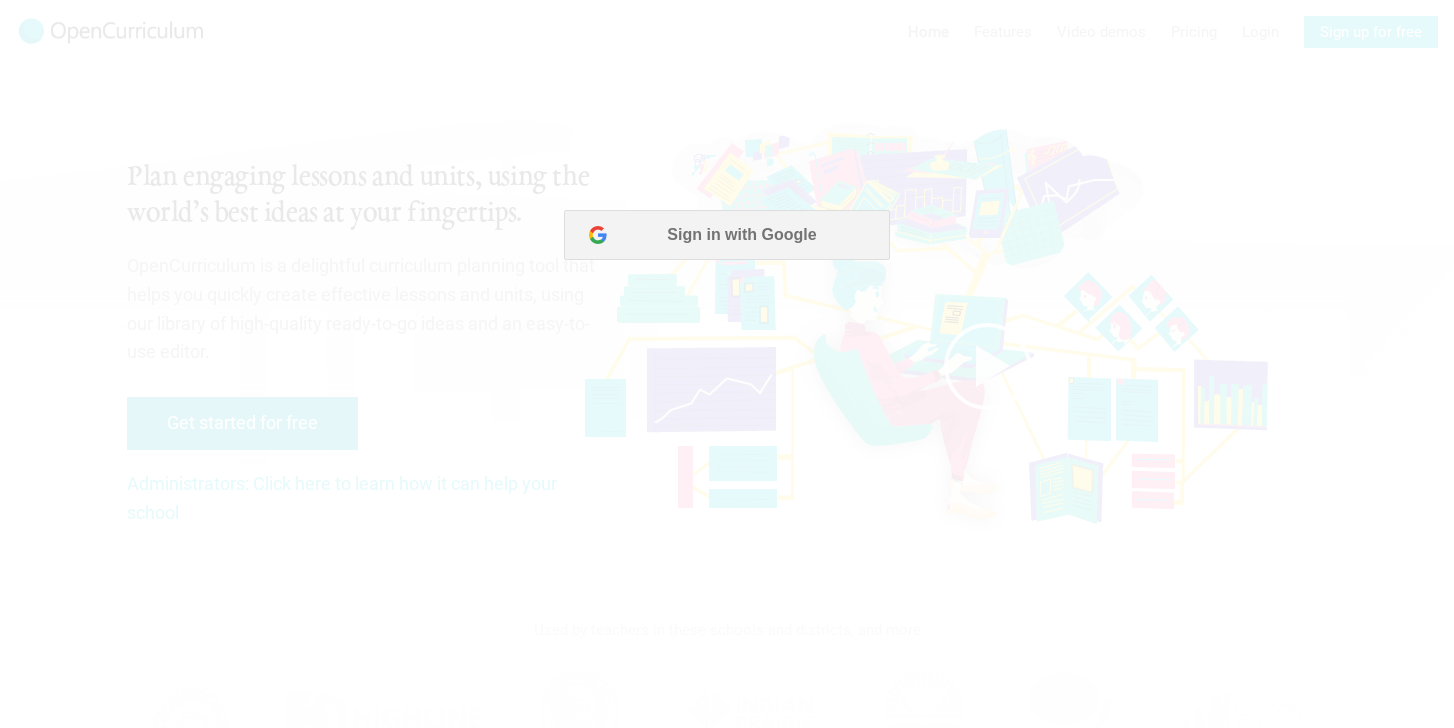 scroll, scrollTop: 0, scrollLeft: 0, axis: both 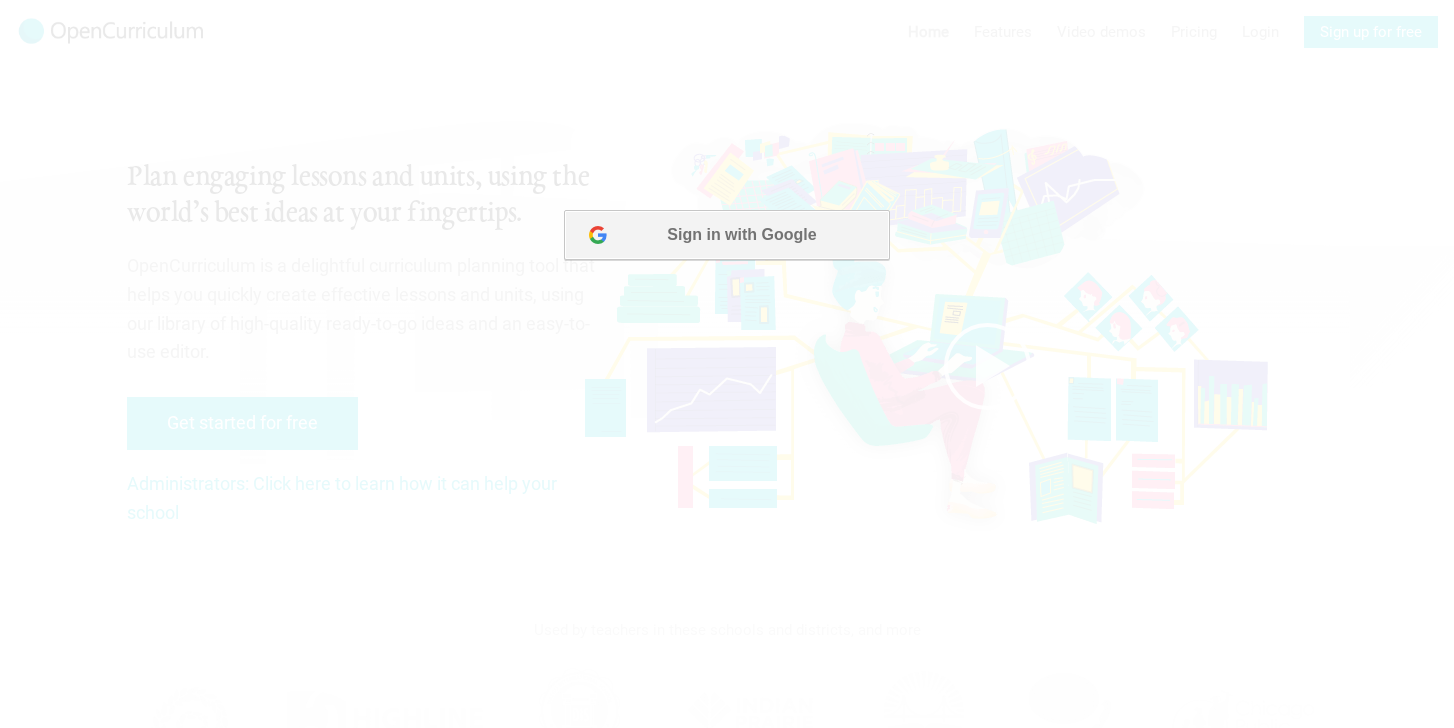 click on "Sign in with Google" at bounding box center (726, 235) 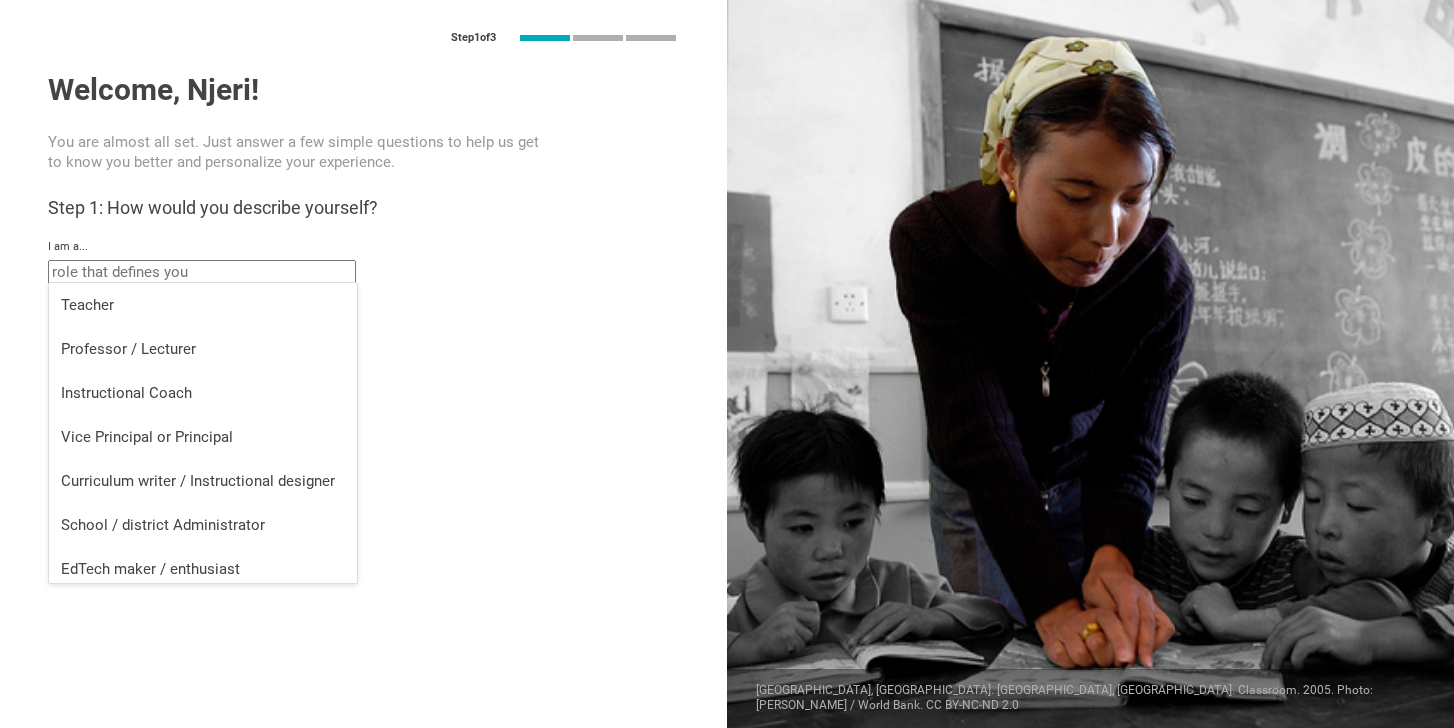 click at bounding box center [202, 272] 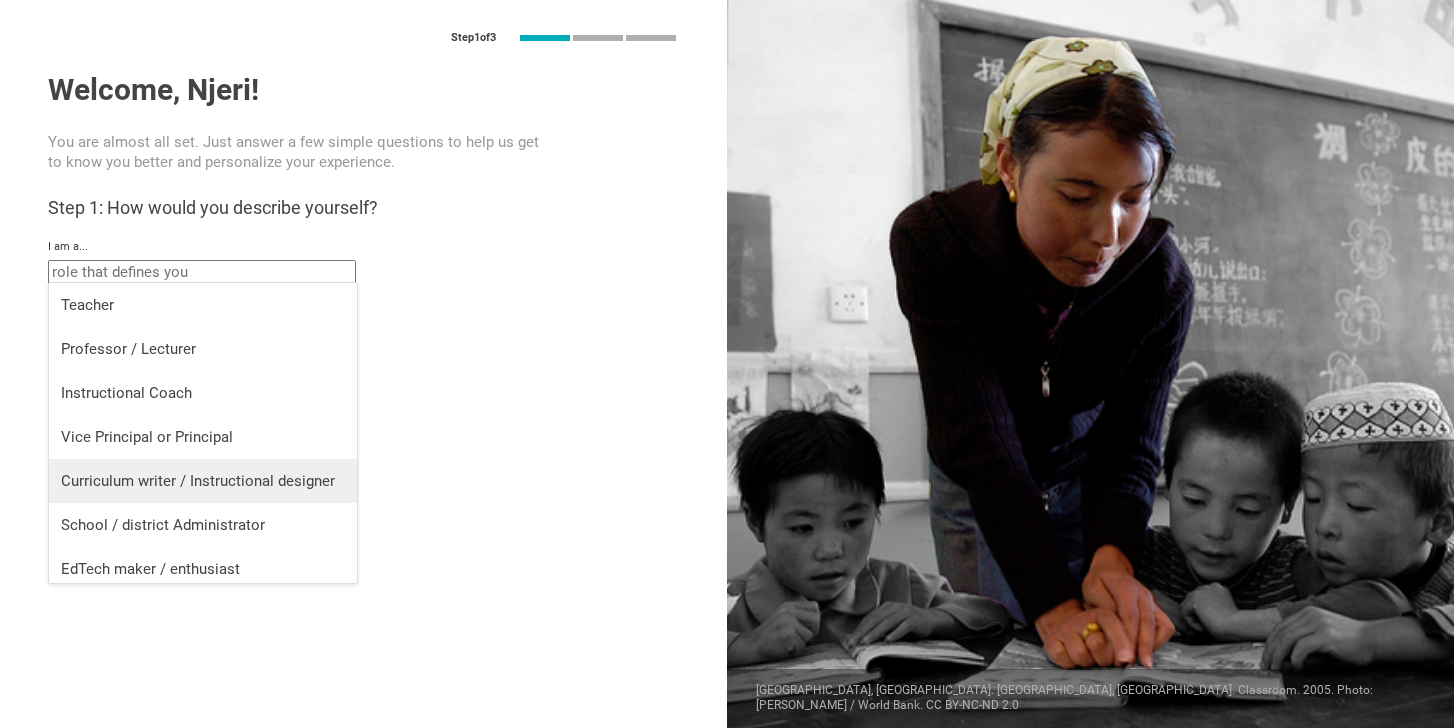 click on "Curriculum writer / Instructional designer" at bounding box center (203, 481) 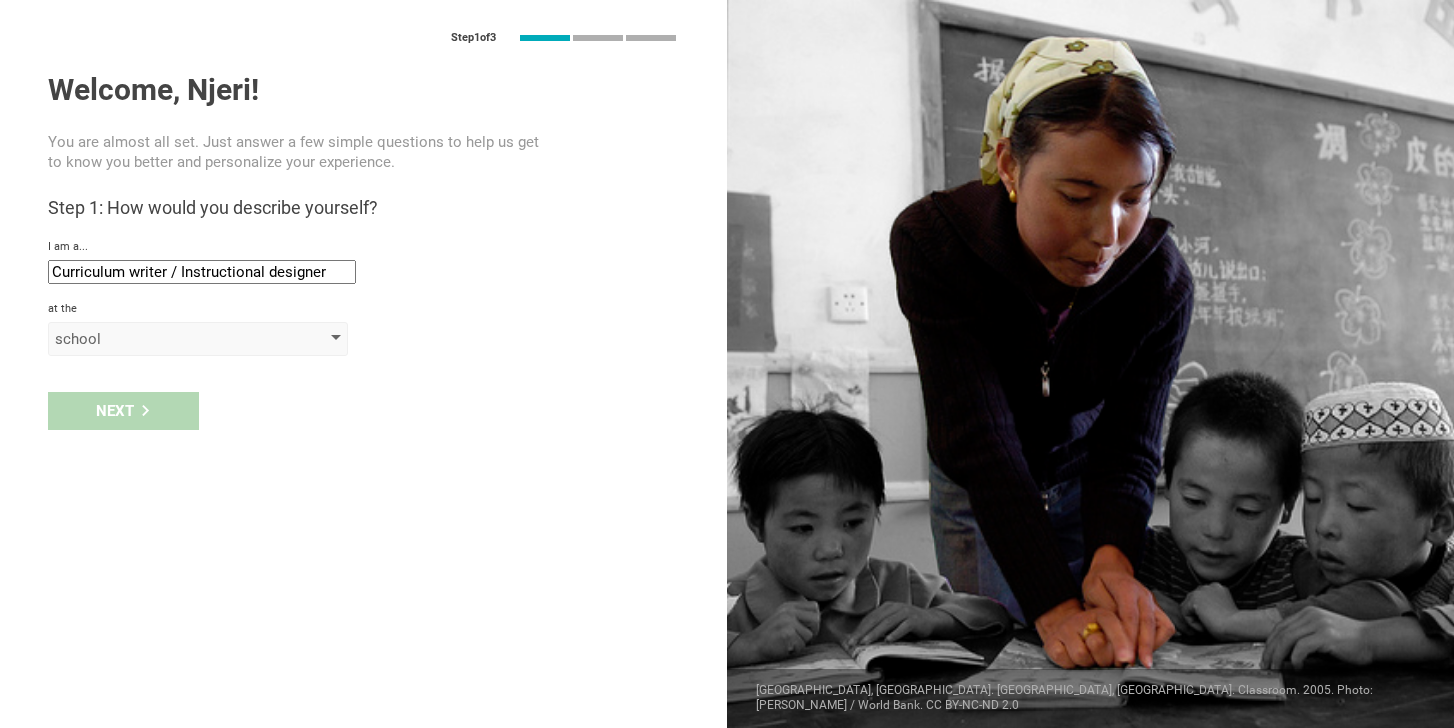 click at bounding box center (336, 339) 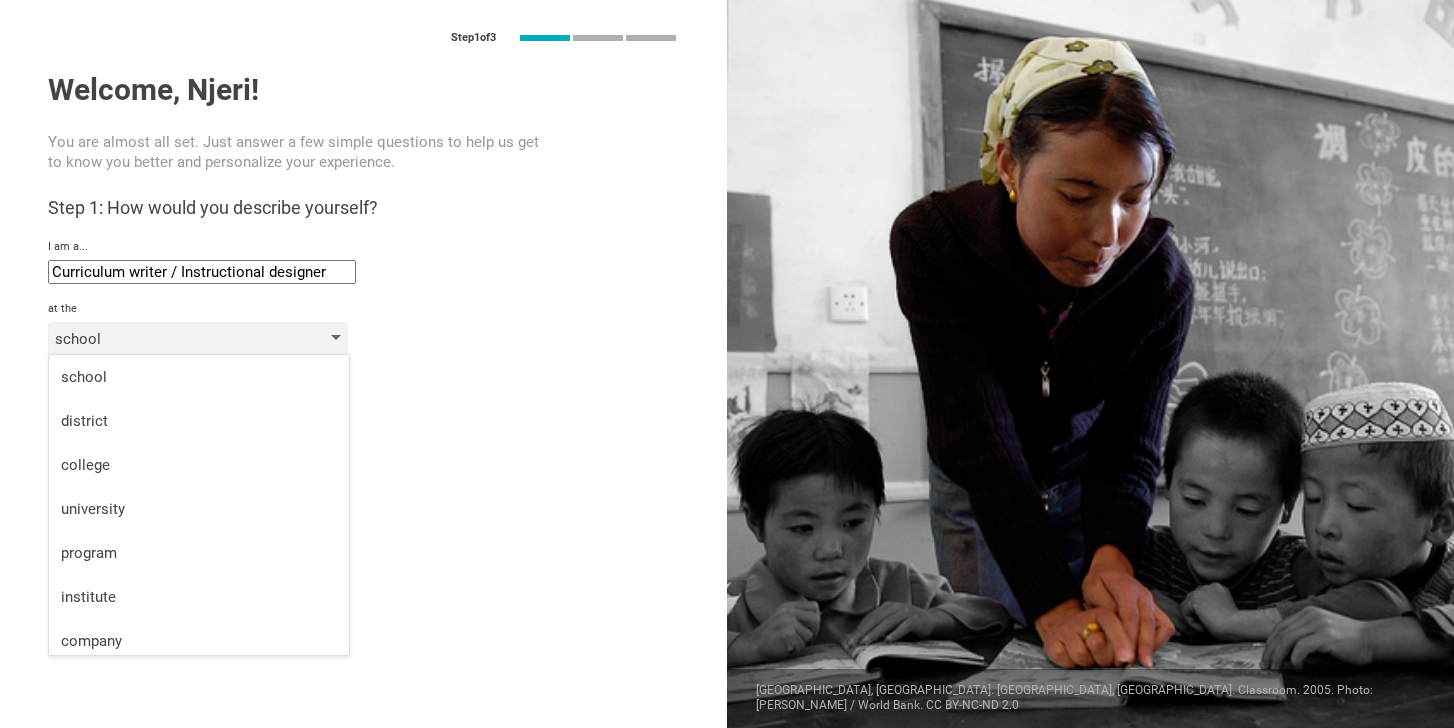 click at bounding box center (336, 339) 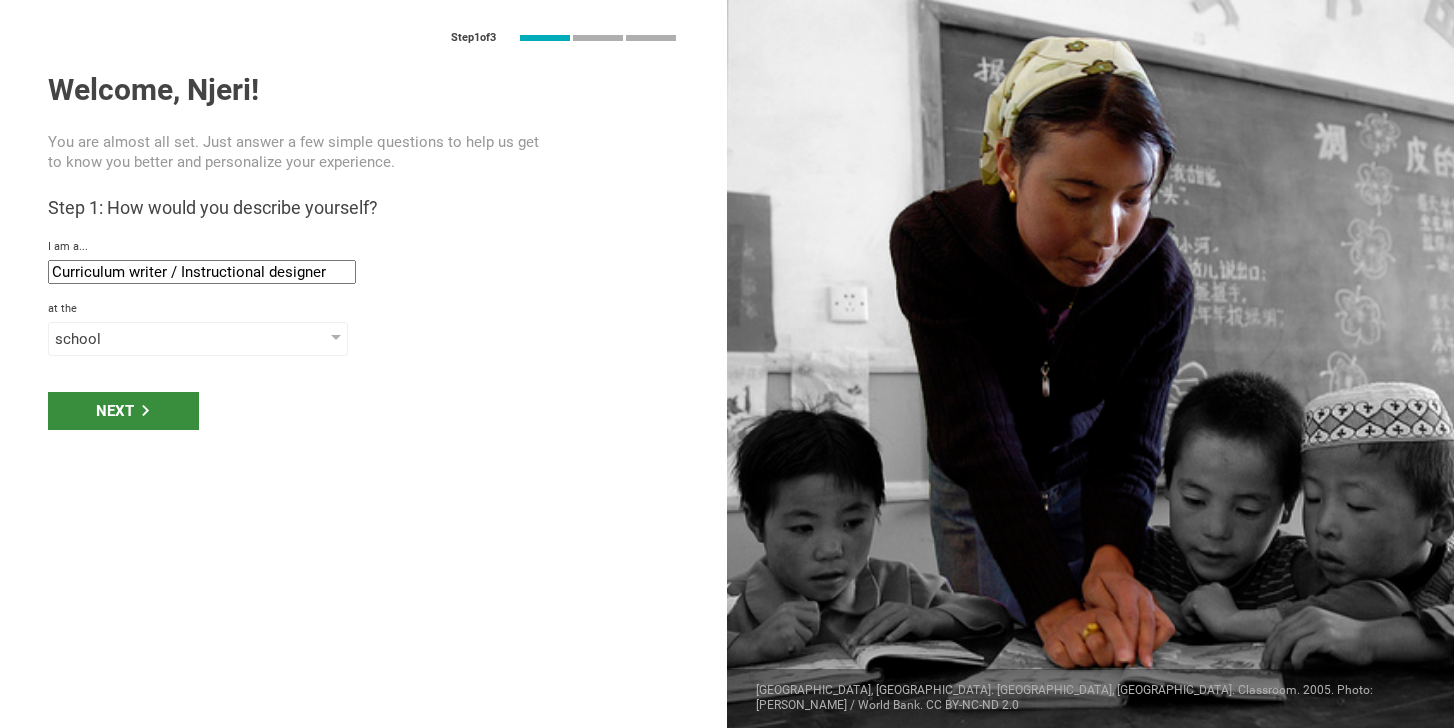 click on "Next" at bounding box center [123, 411] 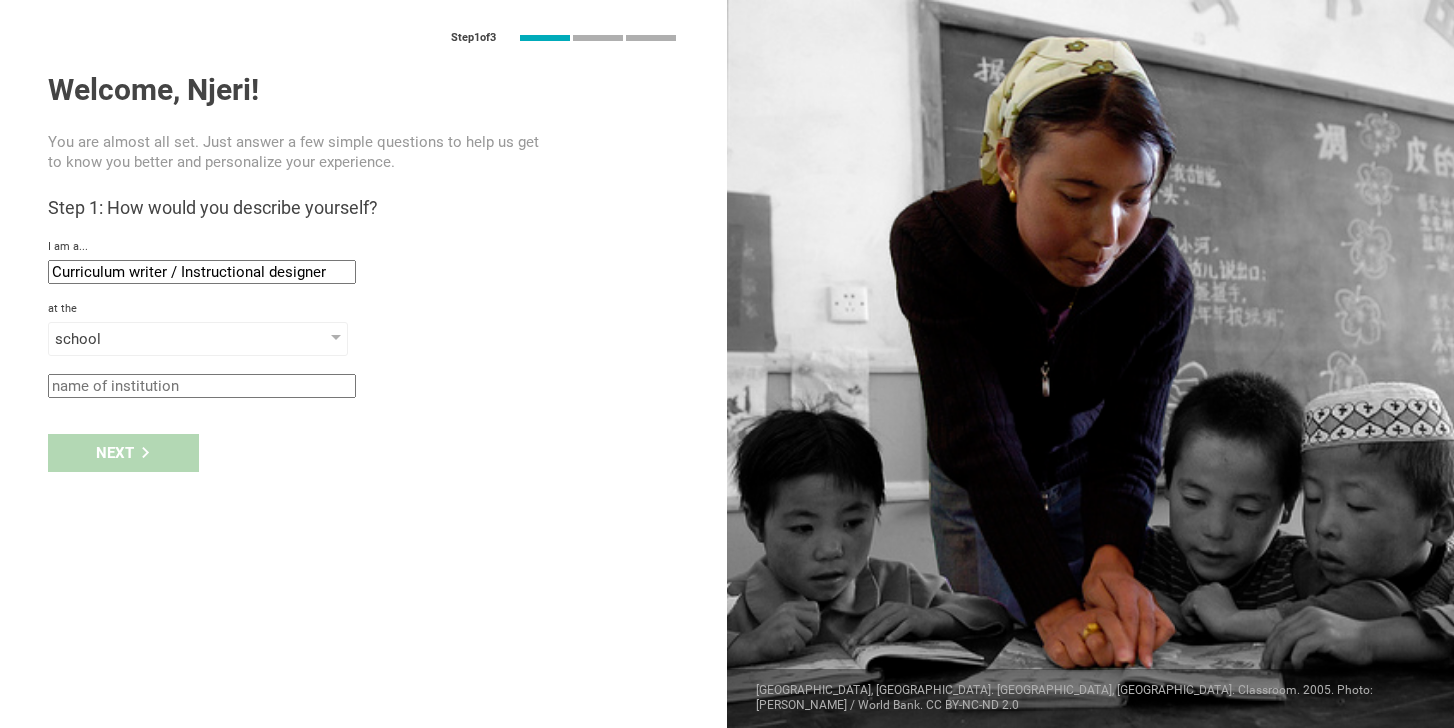 click 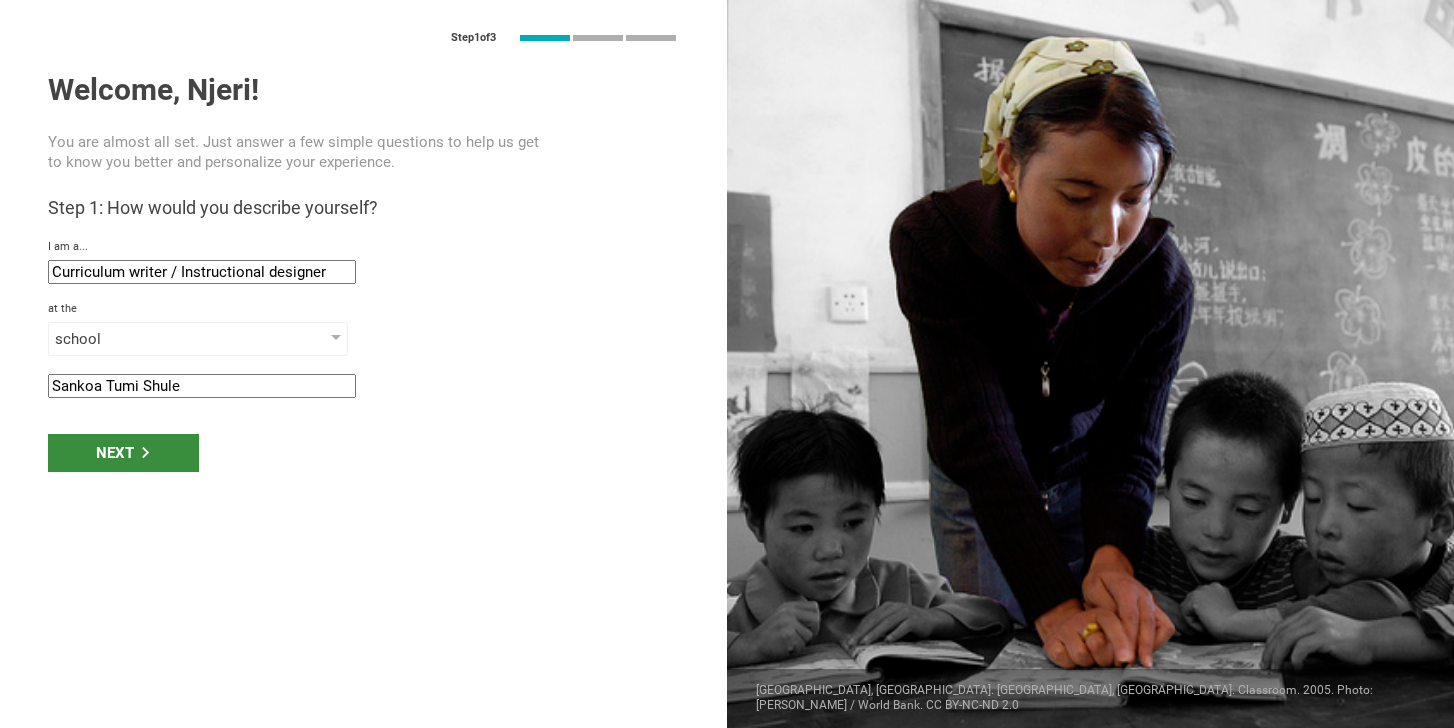 type on "Sankoa Tumi Shule" 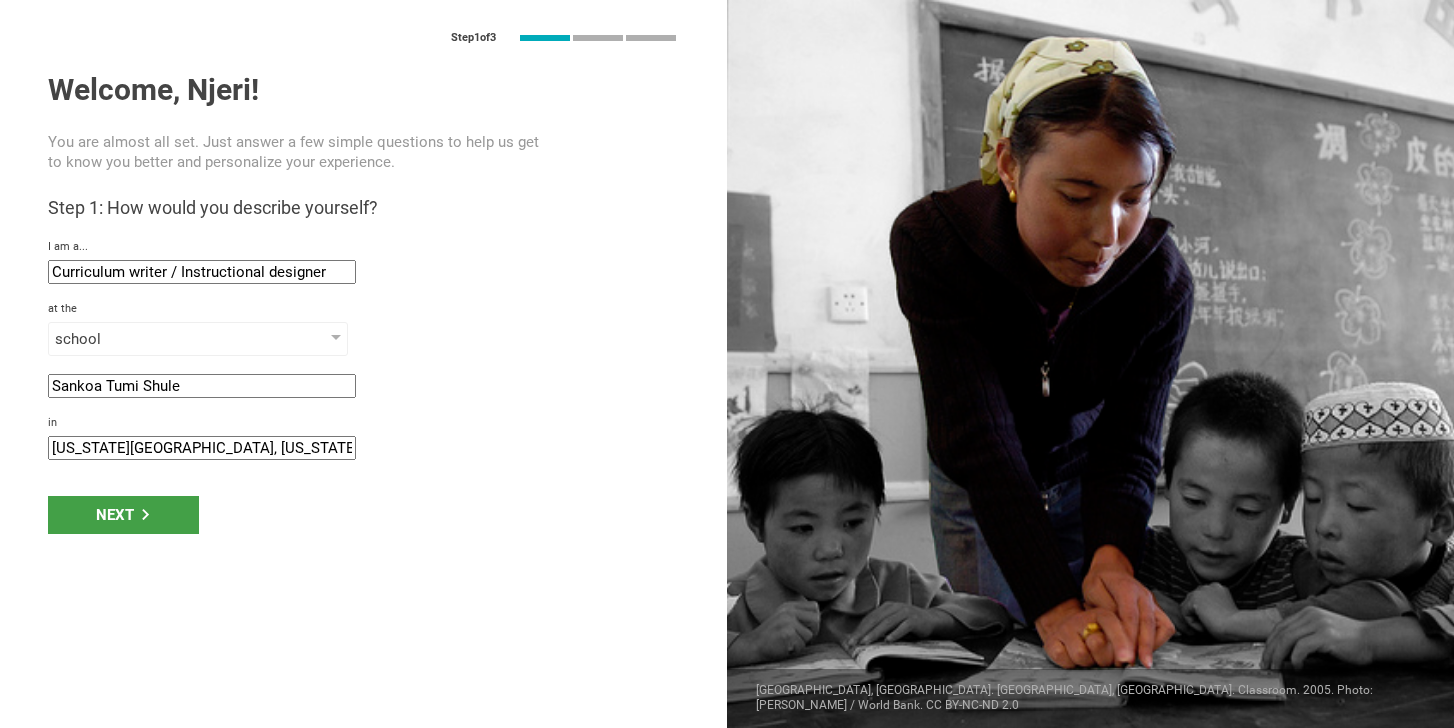 click on "[US_STATE][GEOGRAPHIC_DATA], [US_STATE]" 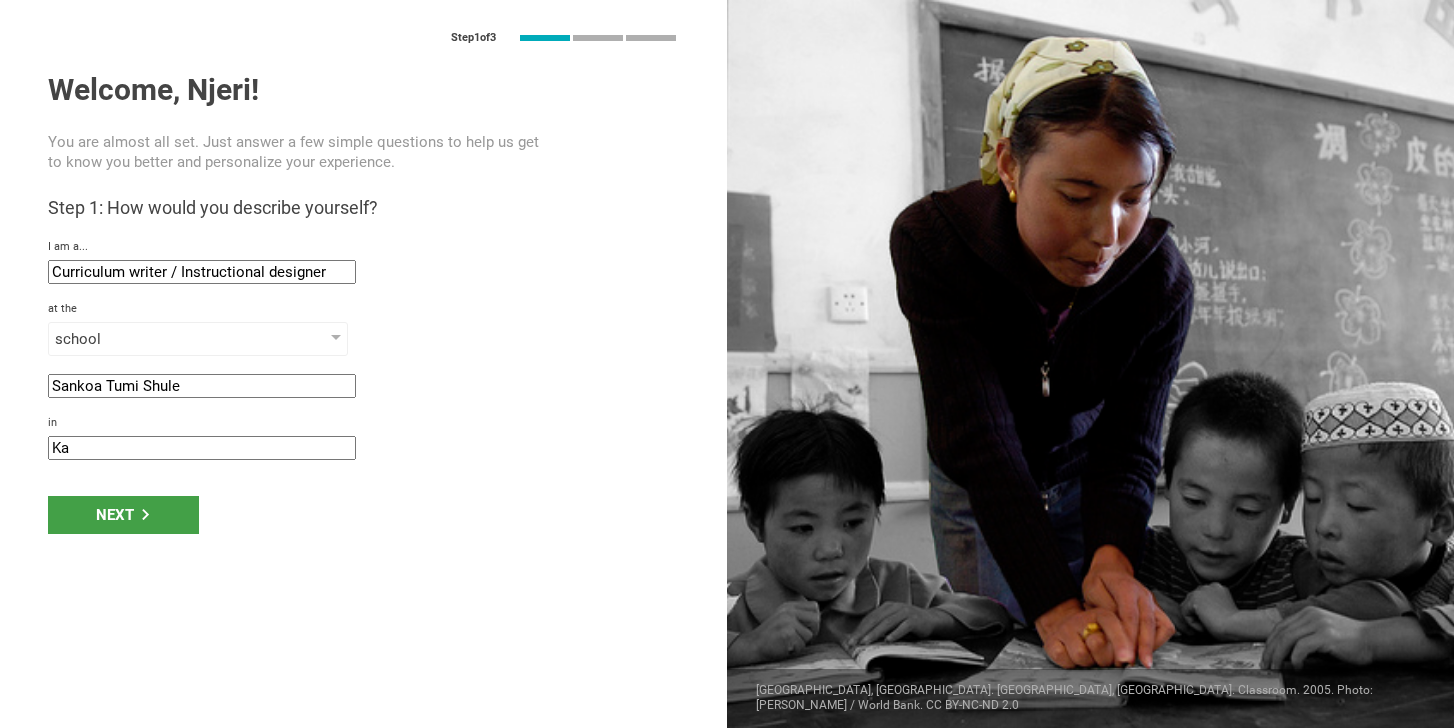 type on "K" 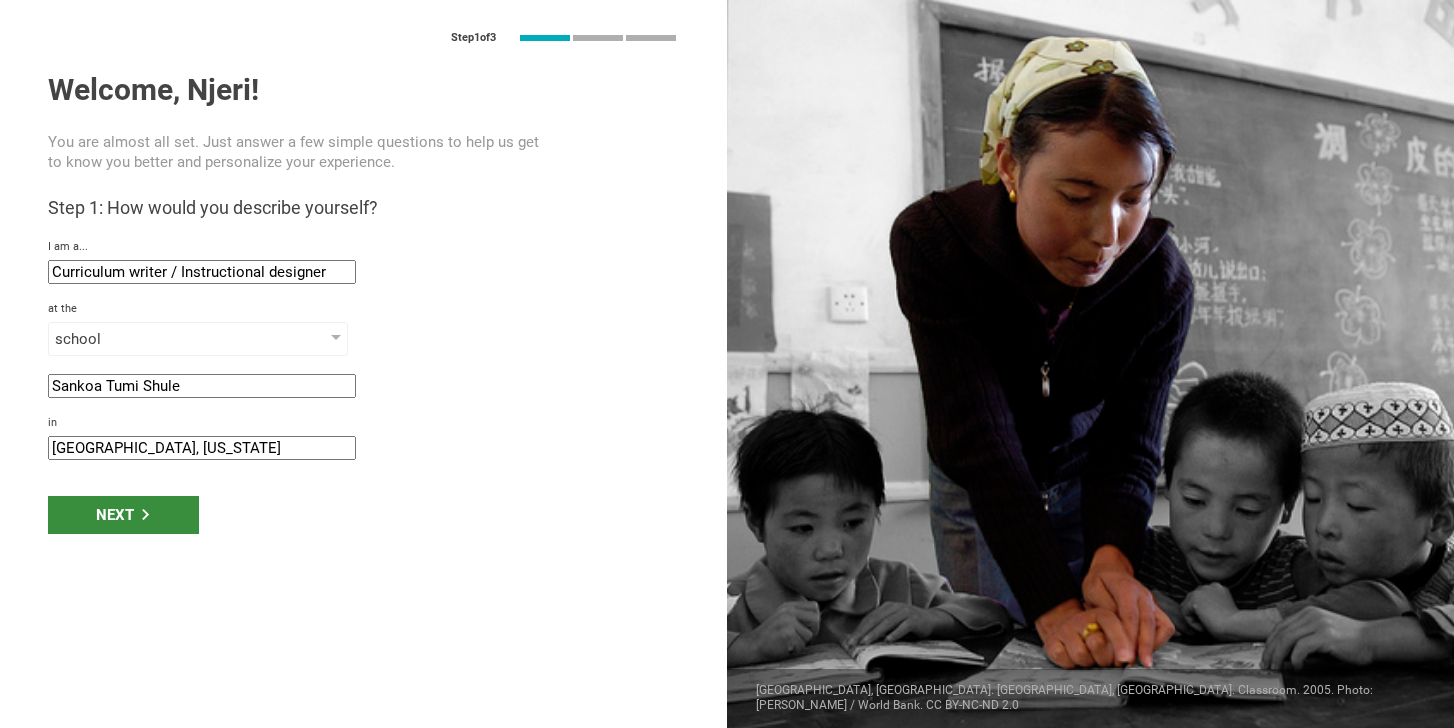 type on "[GEOGRAPHIC_DATA], [US_STATE]" 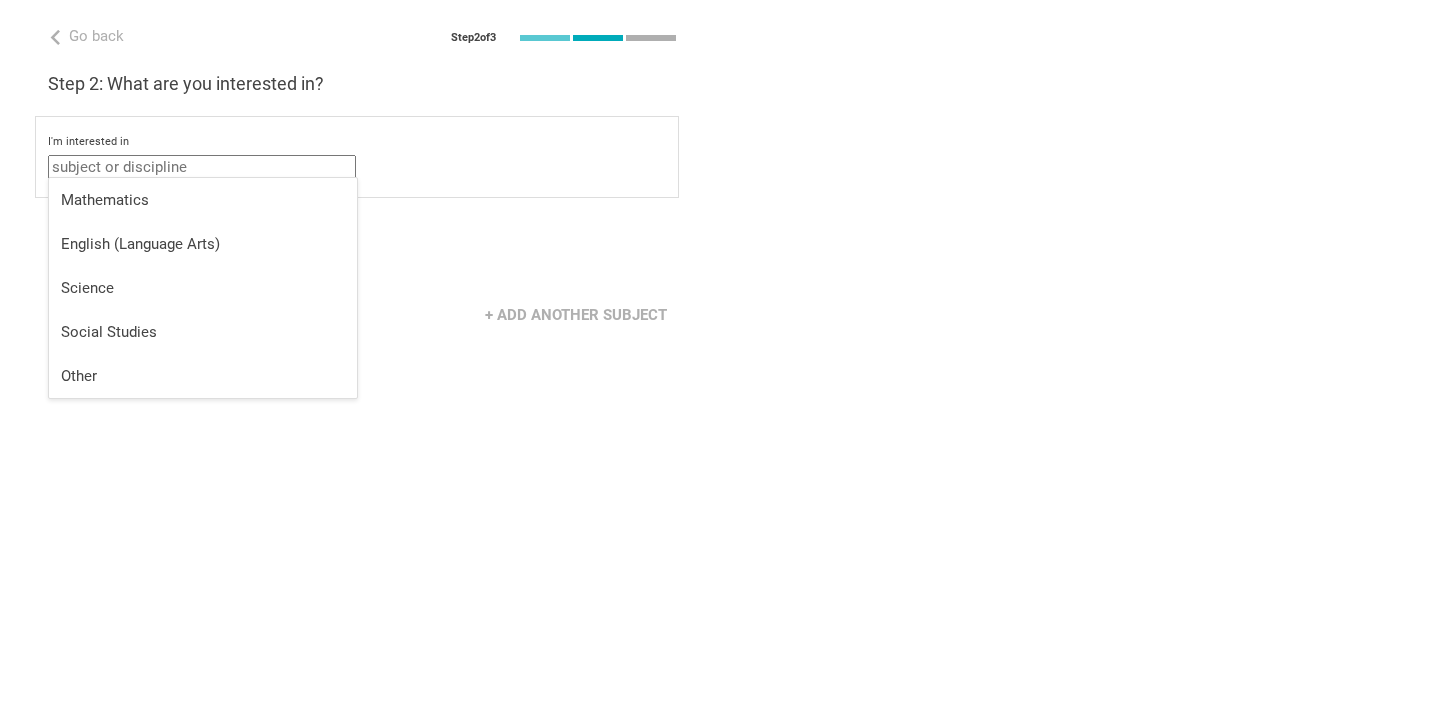 click at bounding box center (202, 167) 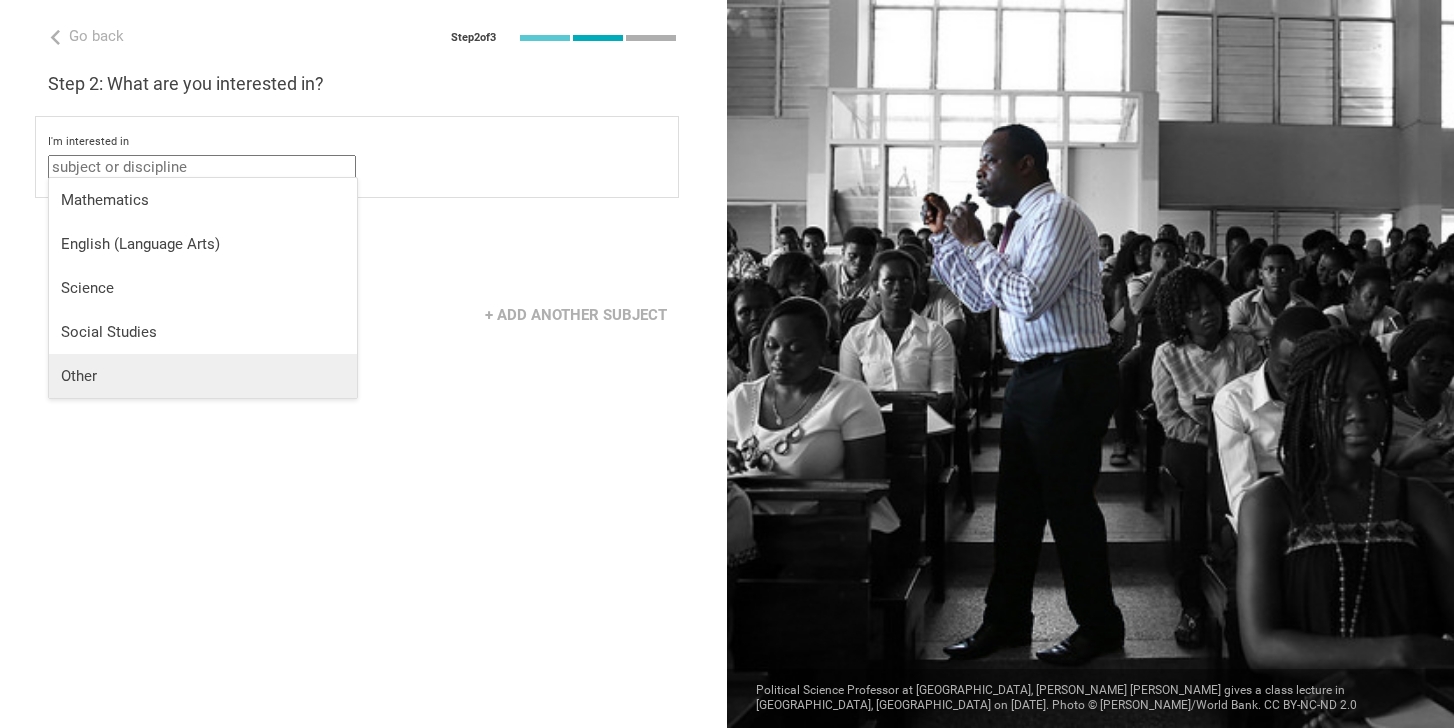 click on "Other" at bounding box center (203, 376) 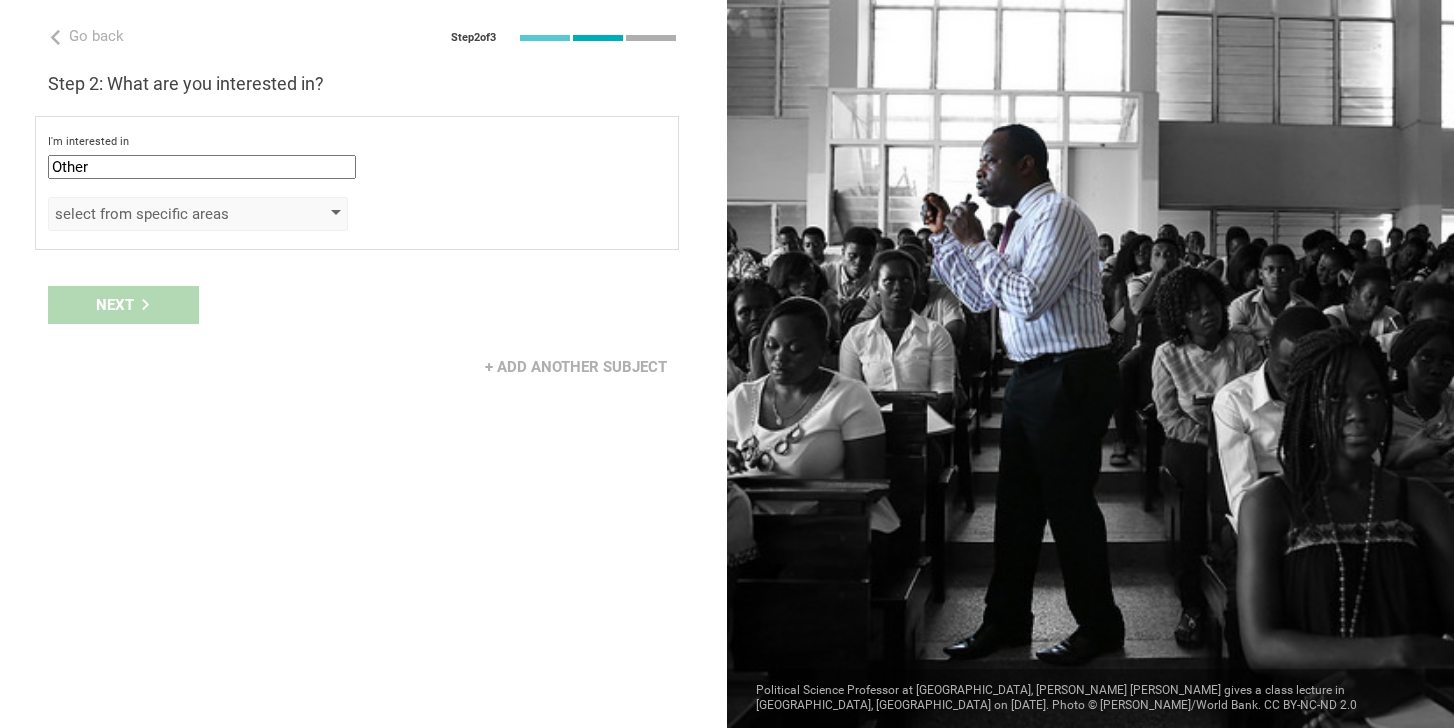 click at bounding box center (336, 214) 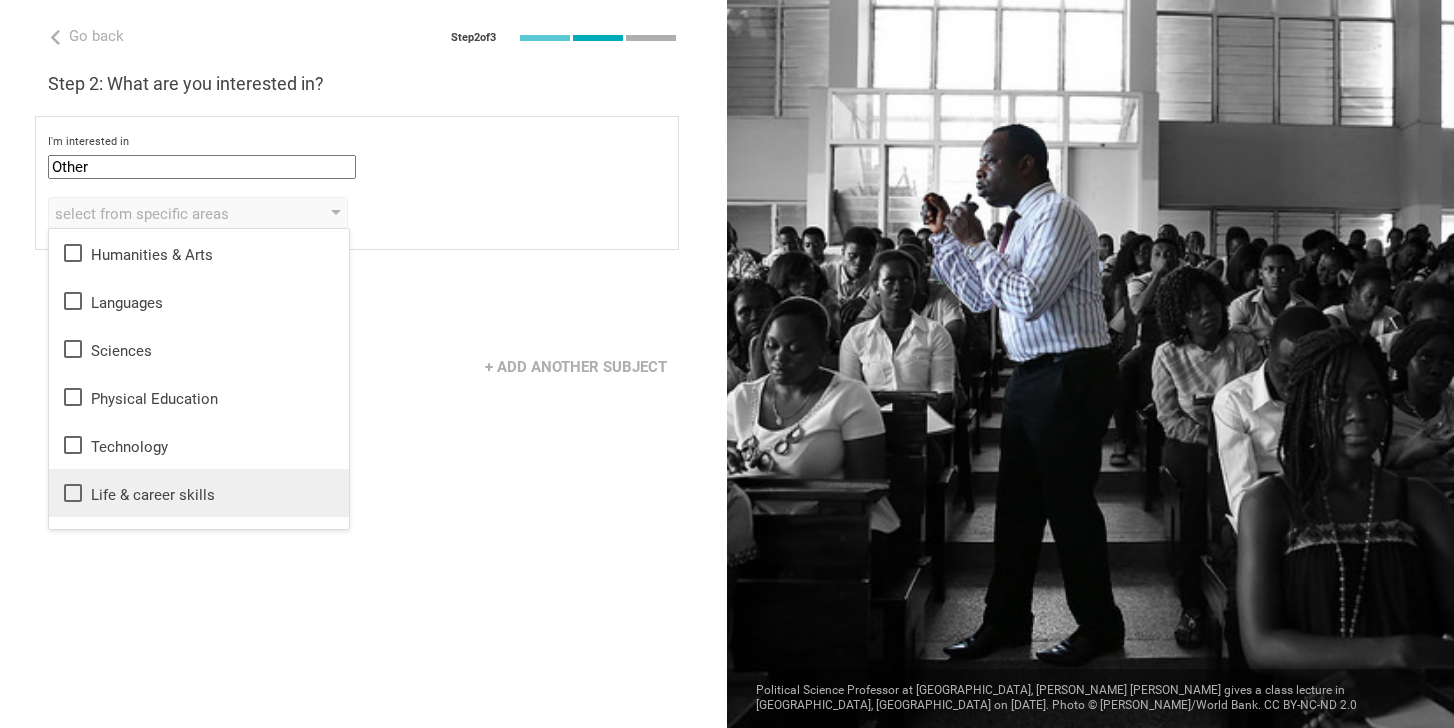 click on "Life & career skills" at bounding box center (199, 493) 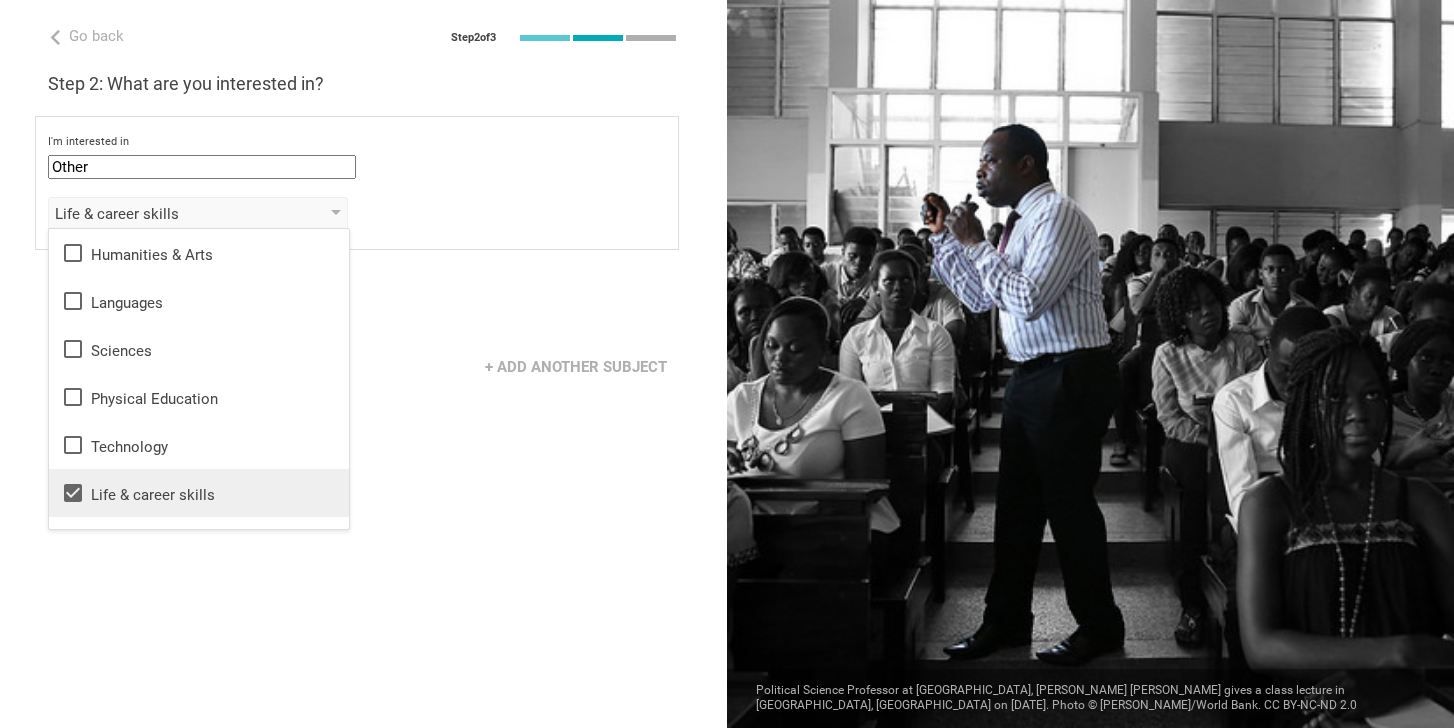 click on "Life & career skills" at bounding box center (199, 493) 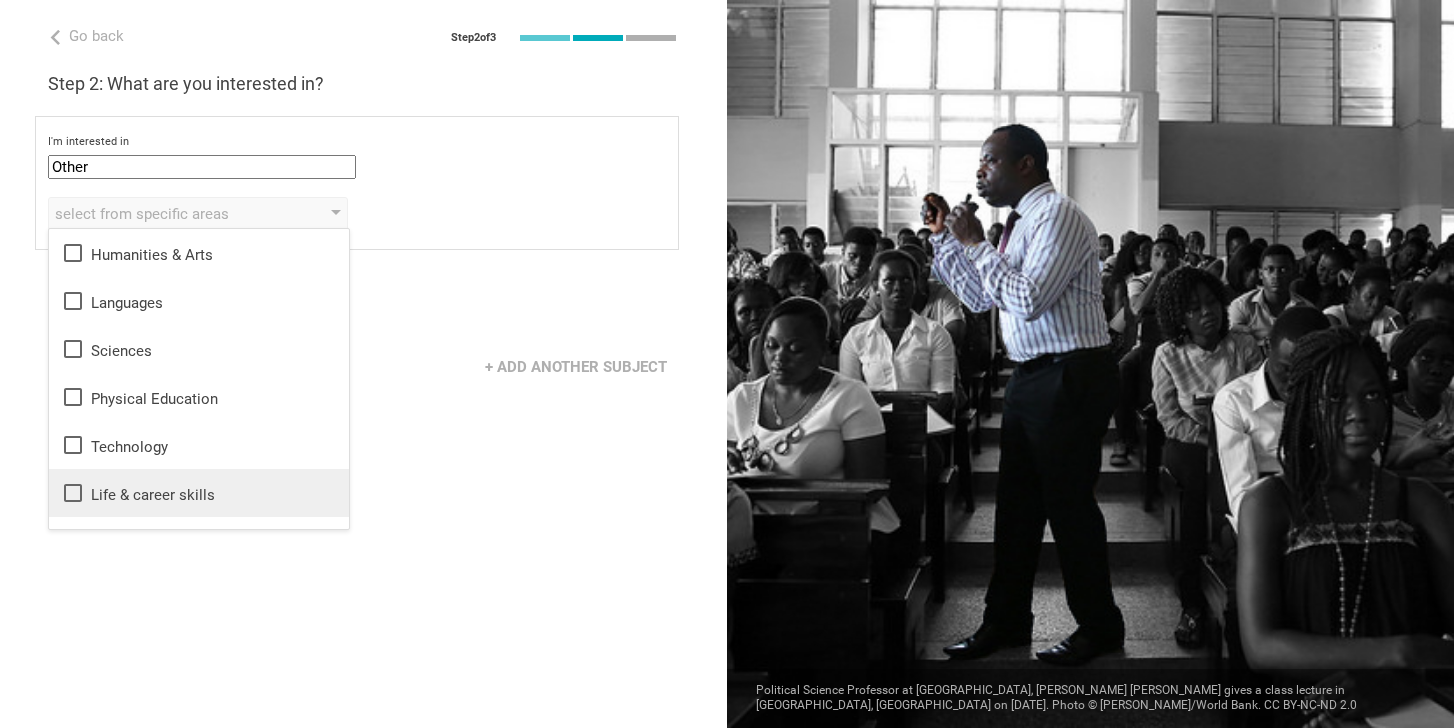 click on "Life & career skills" at bounding box center [199, 493] 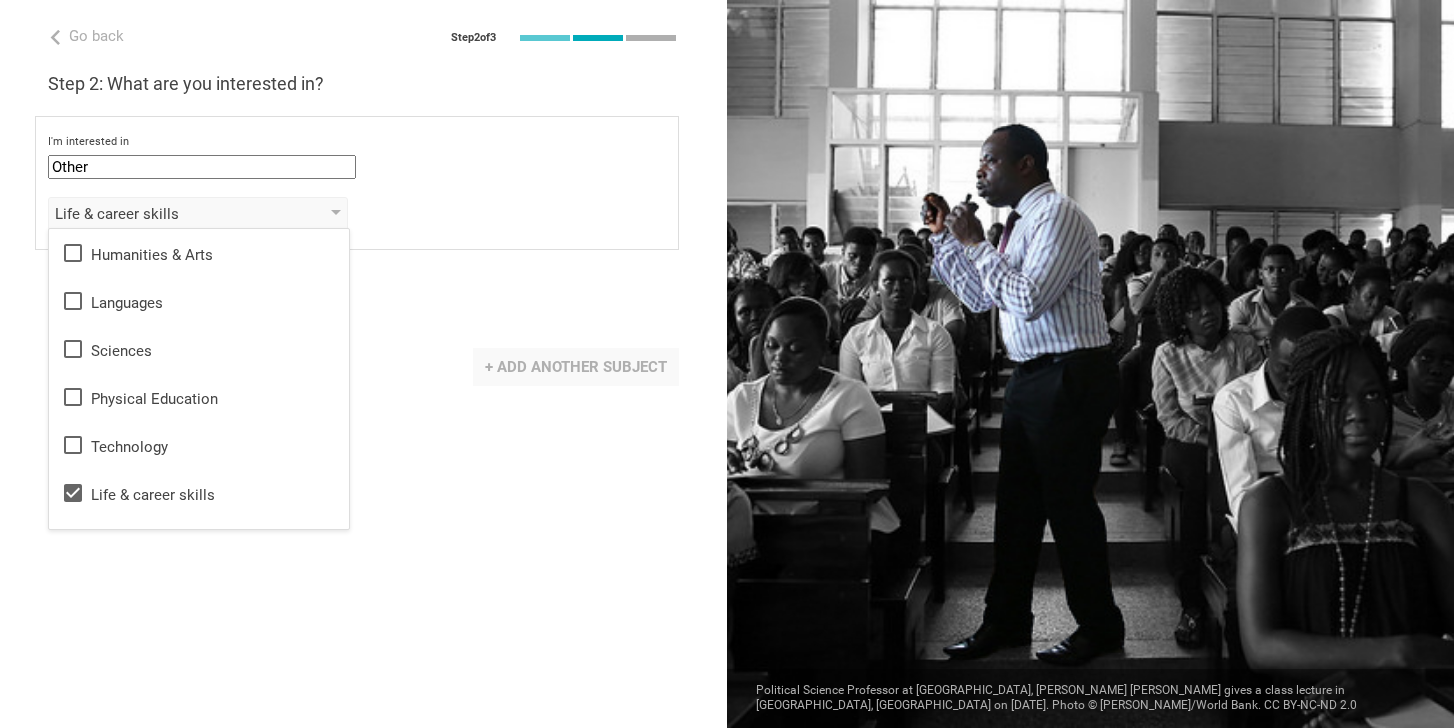 click on "+ Add another subject" at bounding box center [576, 367] 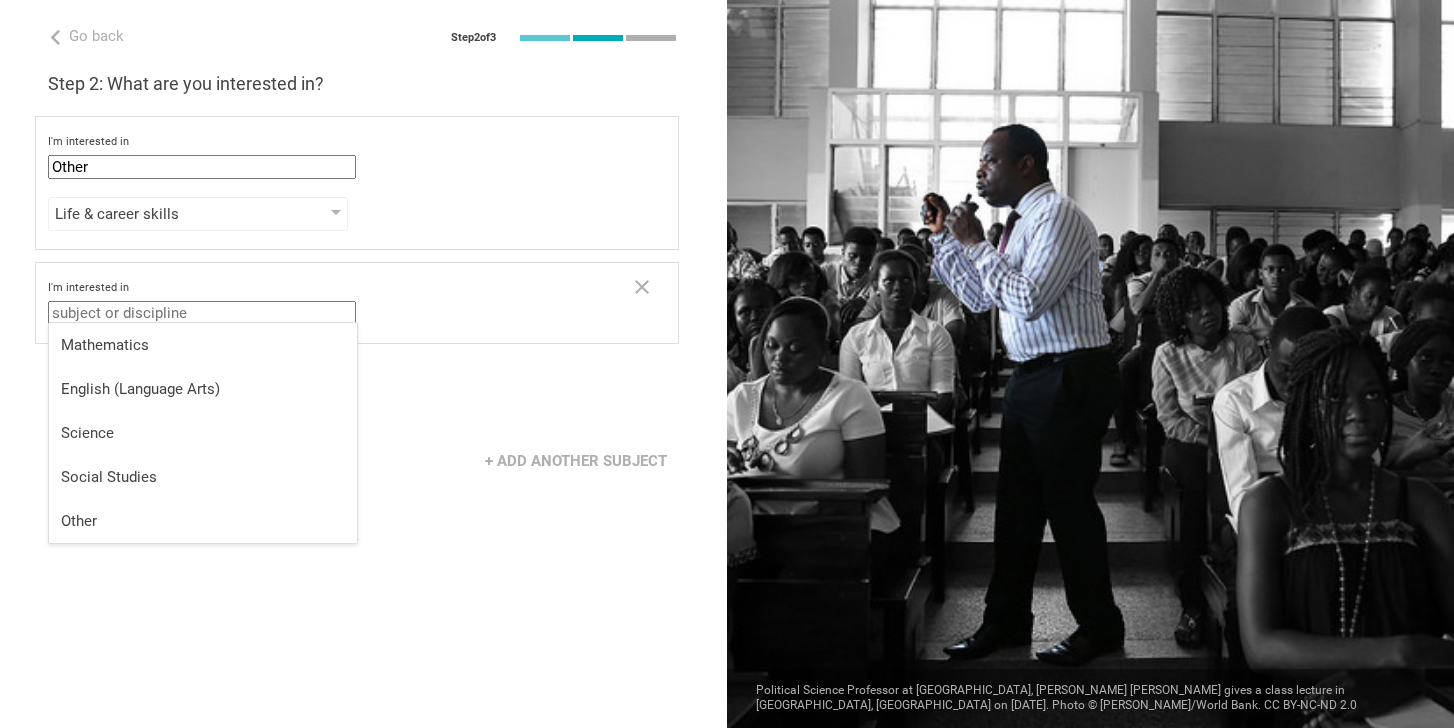 click at bounding box center (202, 313) 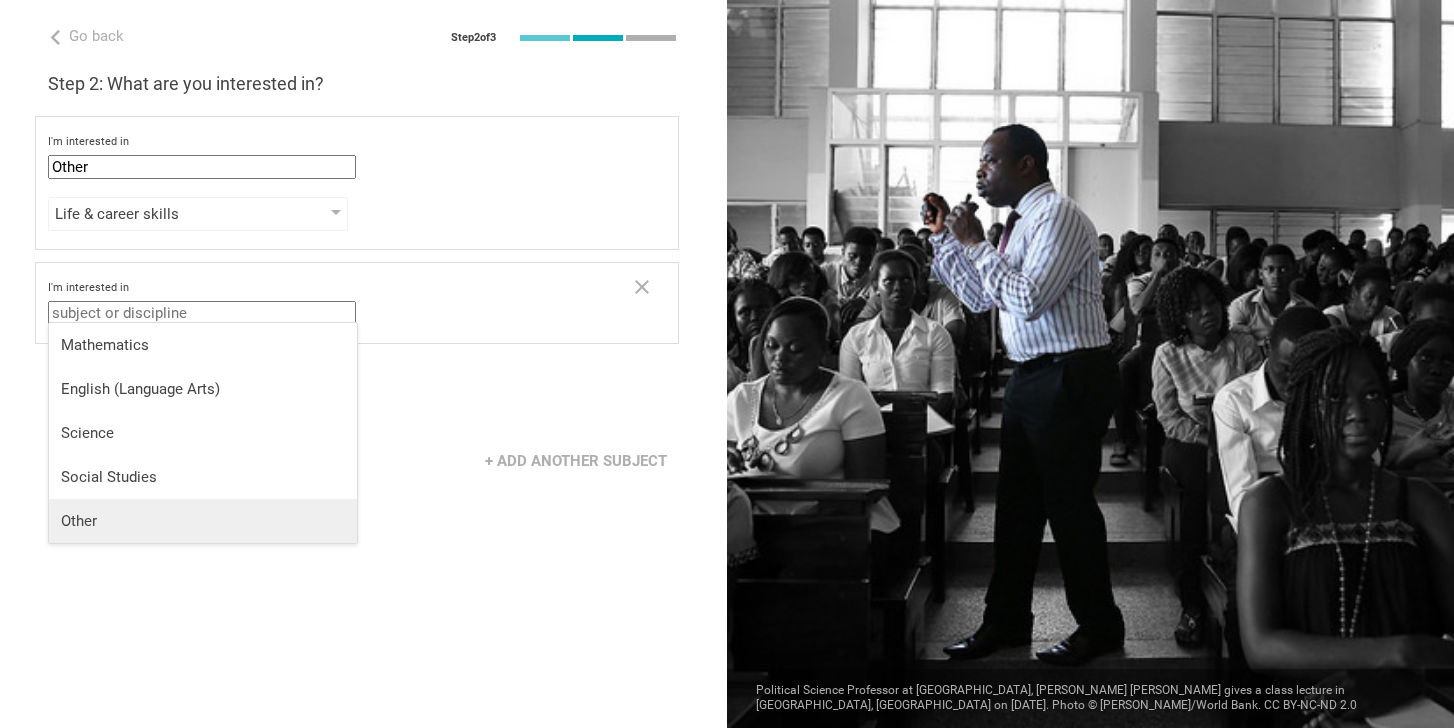 click on "Other" at bounding box center (203, 521) 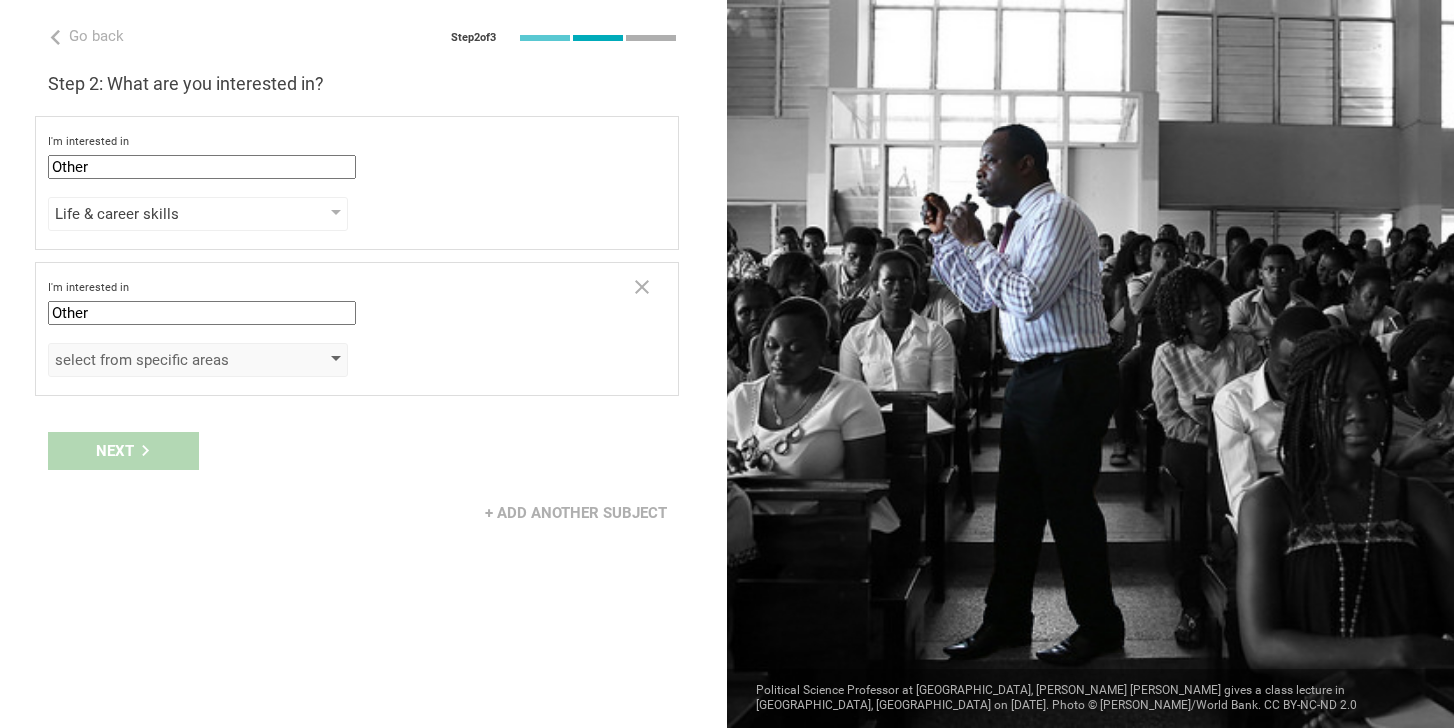 click at bounding box center [336, 360] 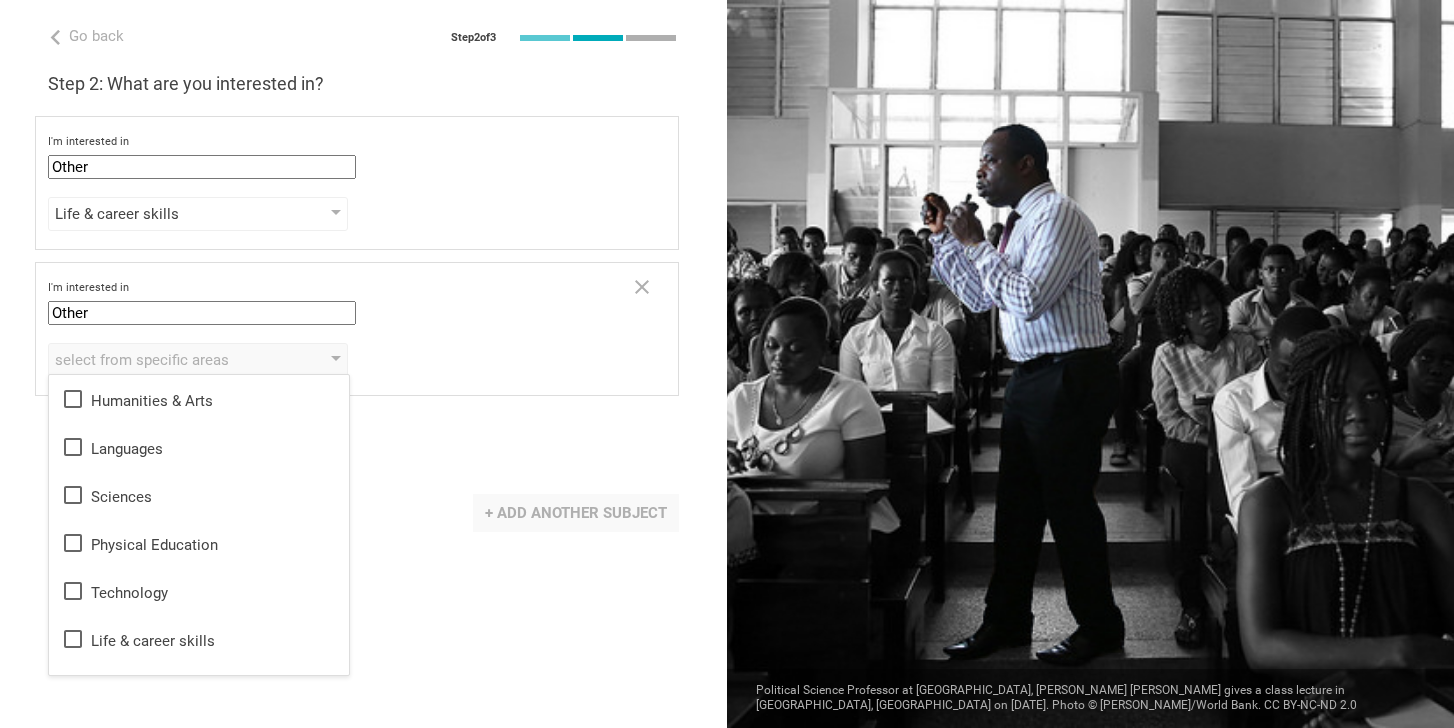 click on "+ Add another subject" at bounding box center [576, 513] 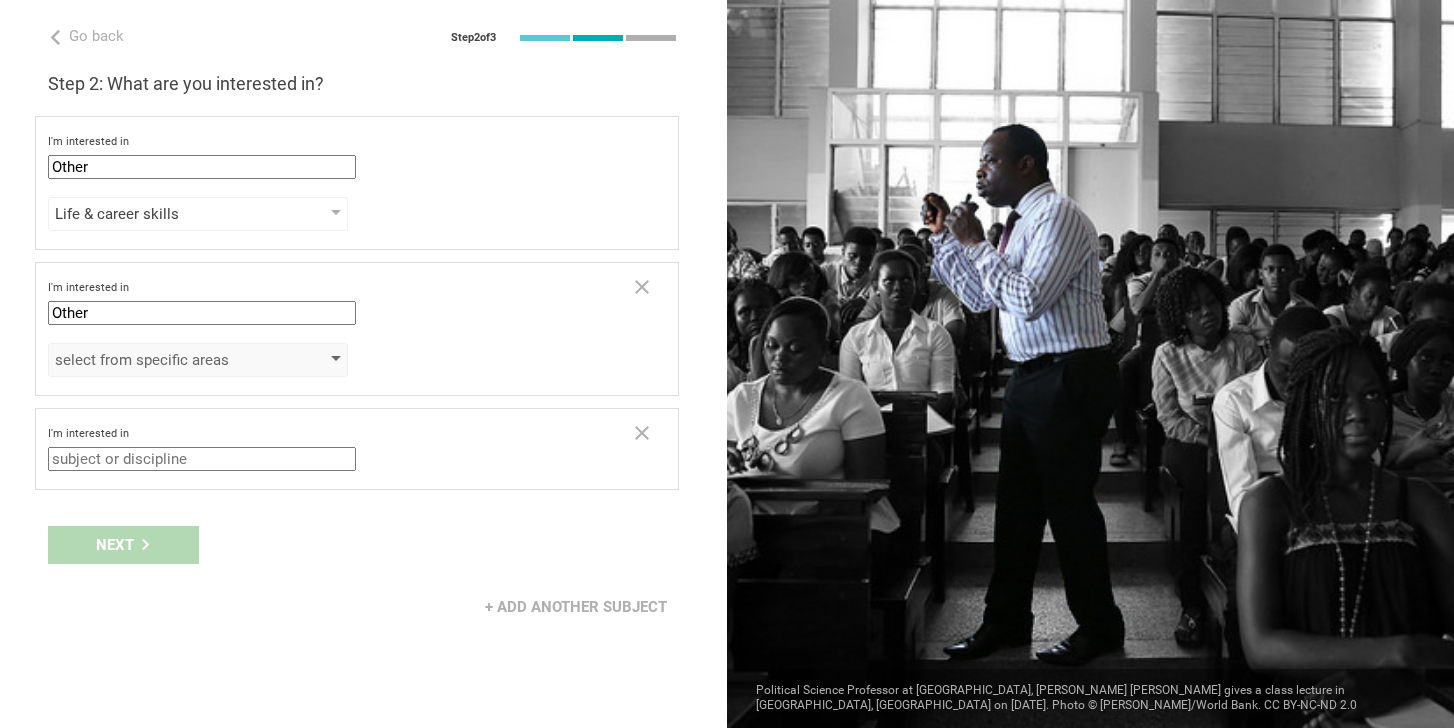 click at bounding box center (336, 360) 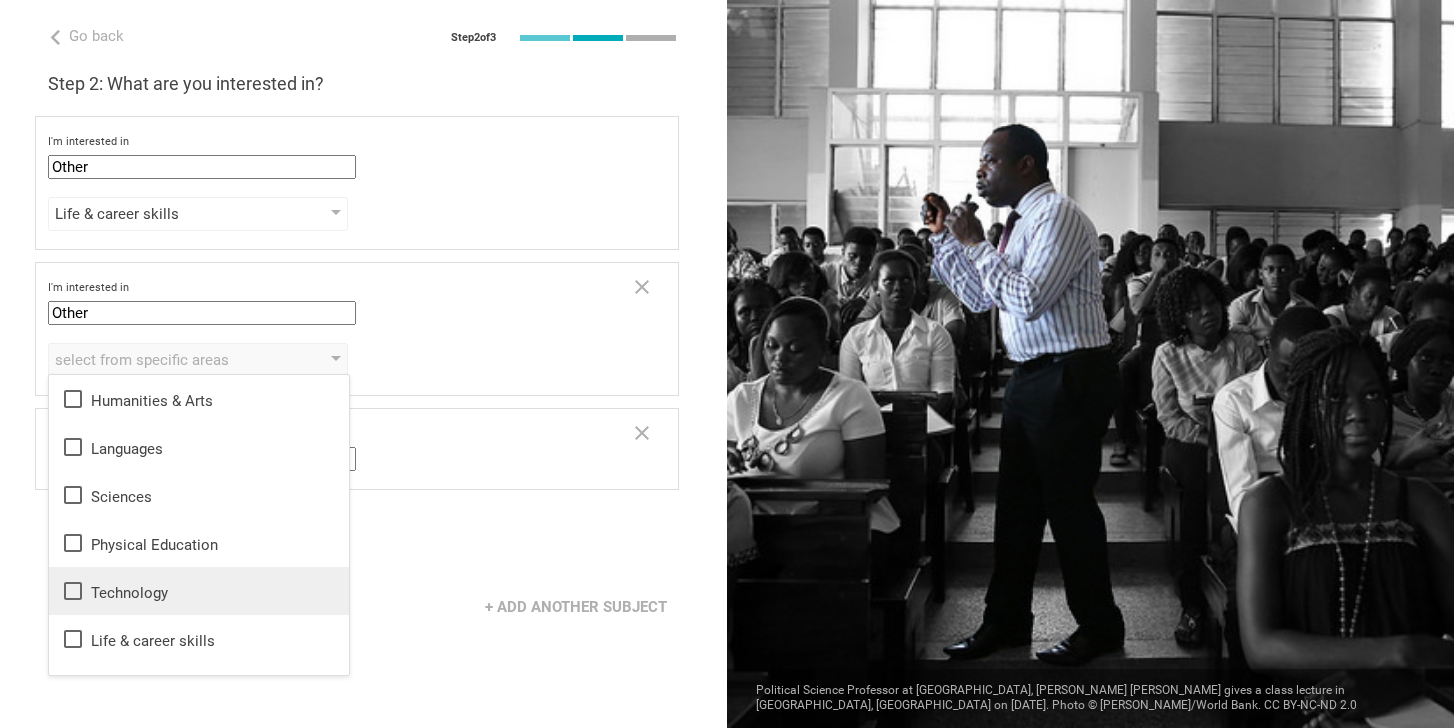 click on "Technology" at bounding box center [199, 591] 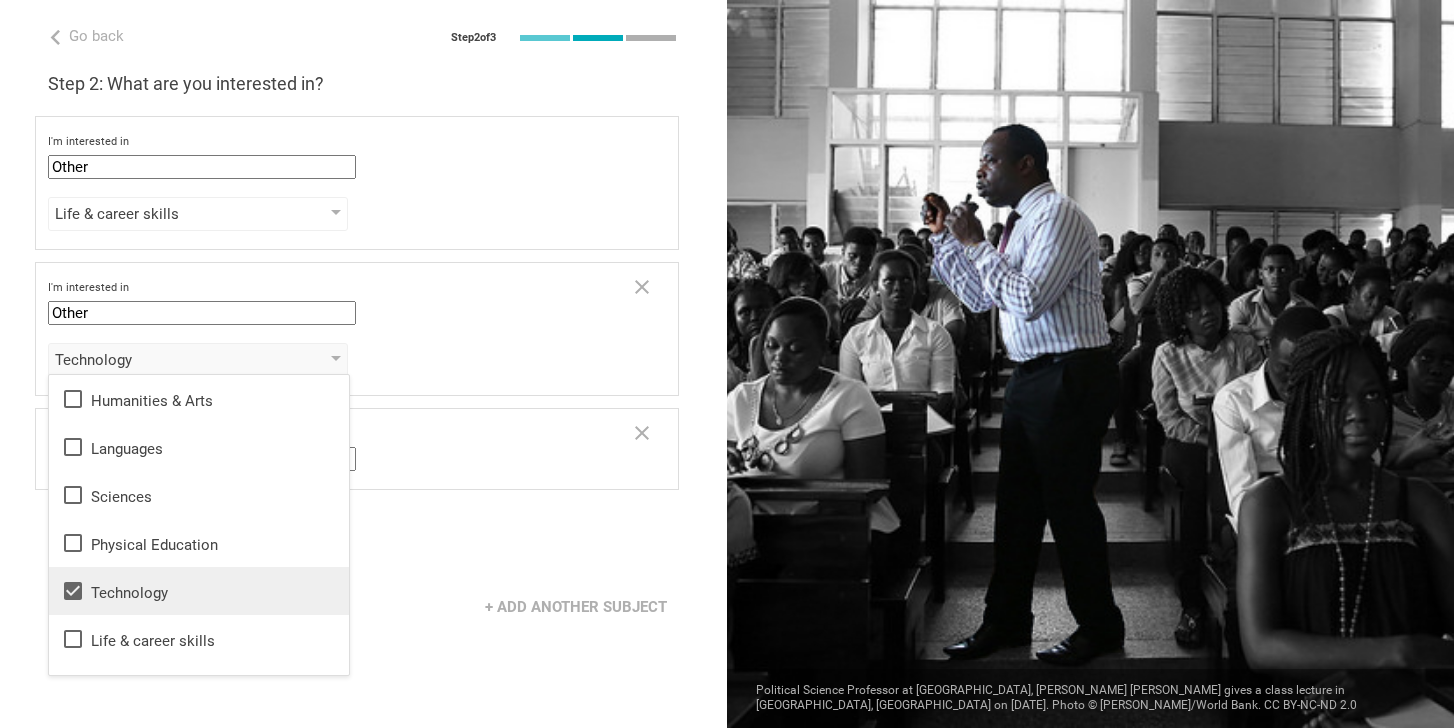 click on "Technology" at bounding box center (199, 591) 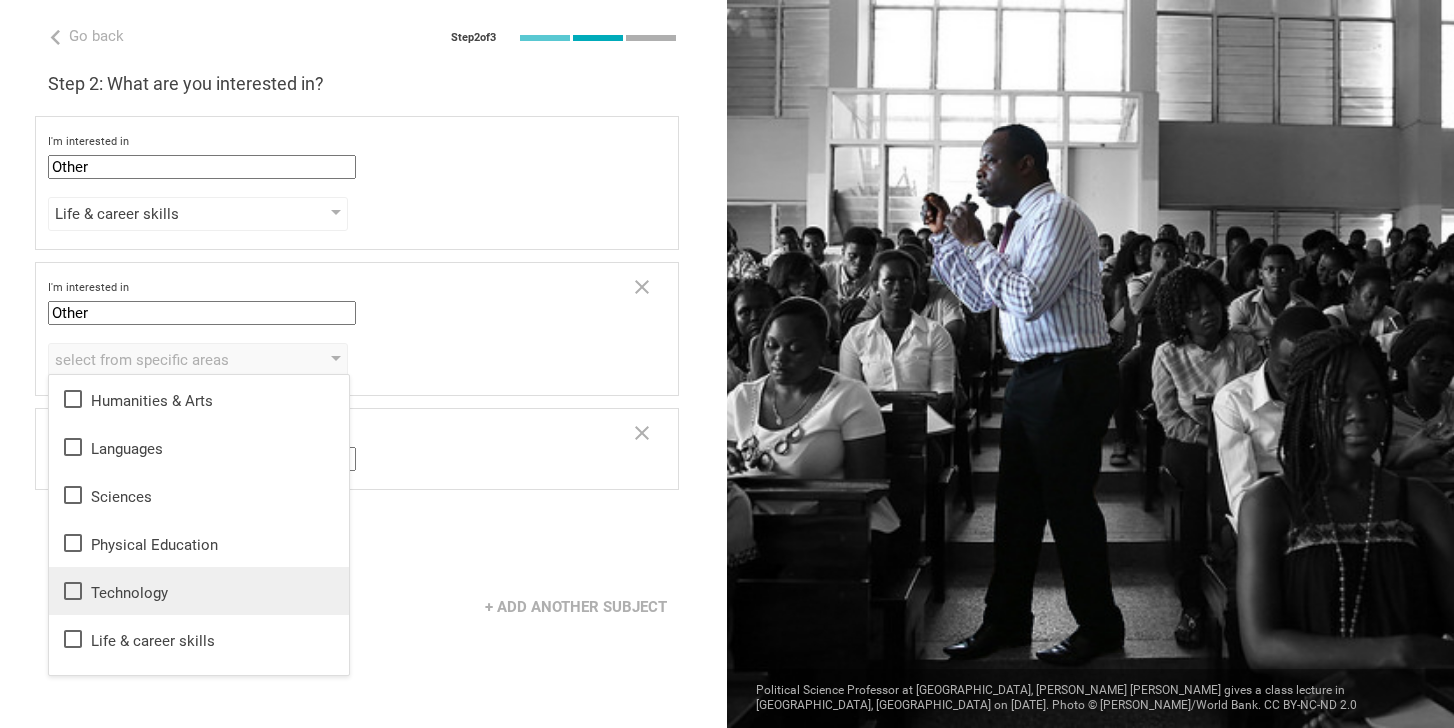 click 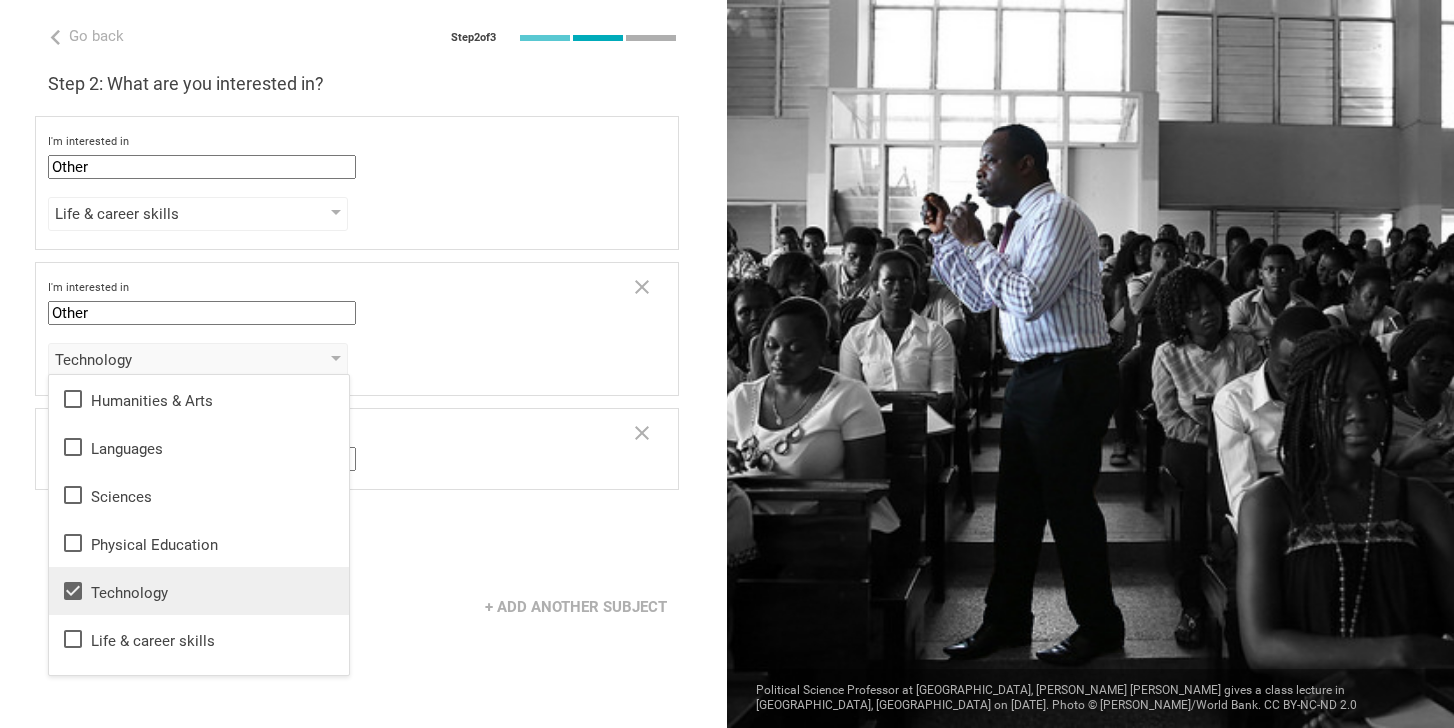 click on "+ Add another subject" at bounding box center [363, 607] 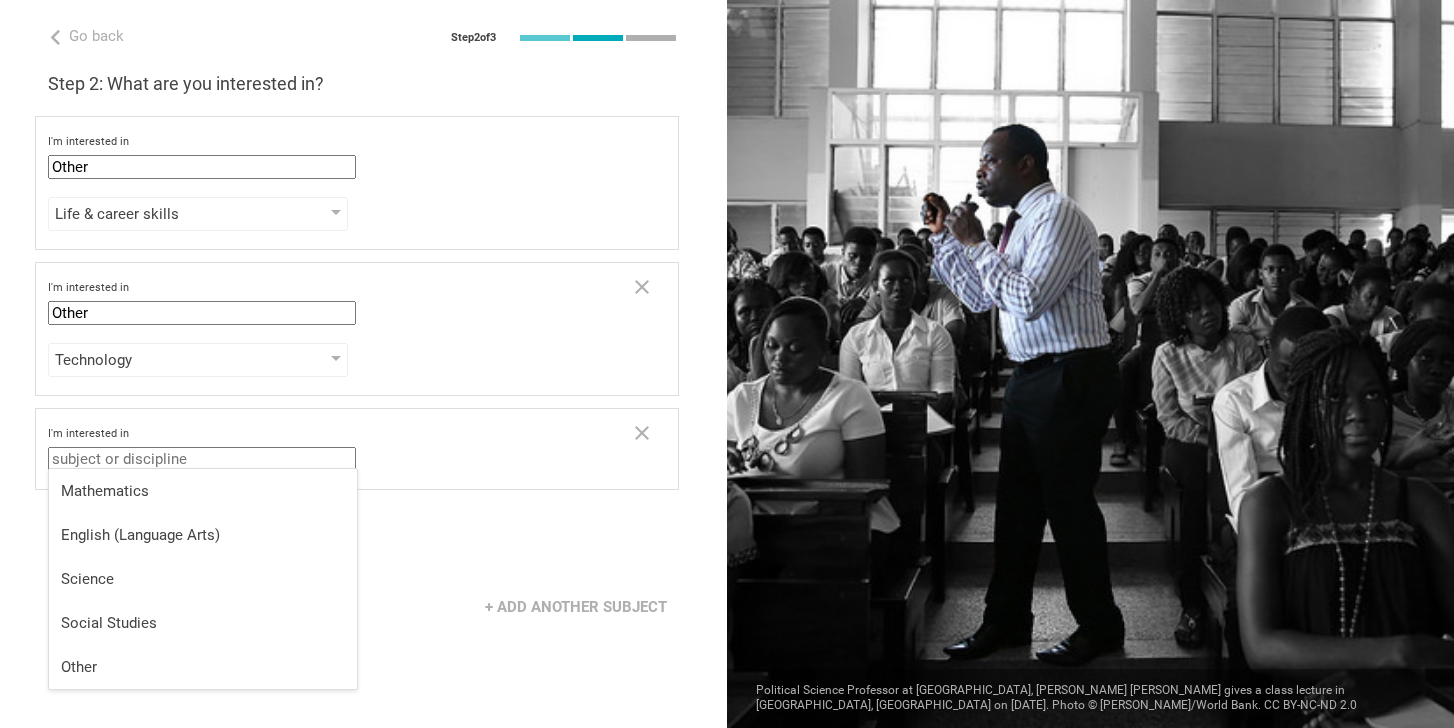 click at bounding box center (202, 459) 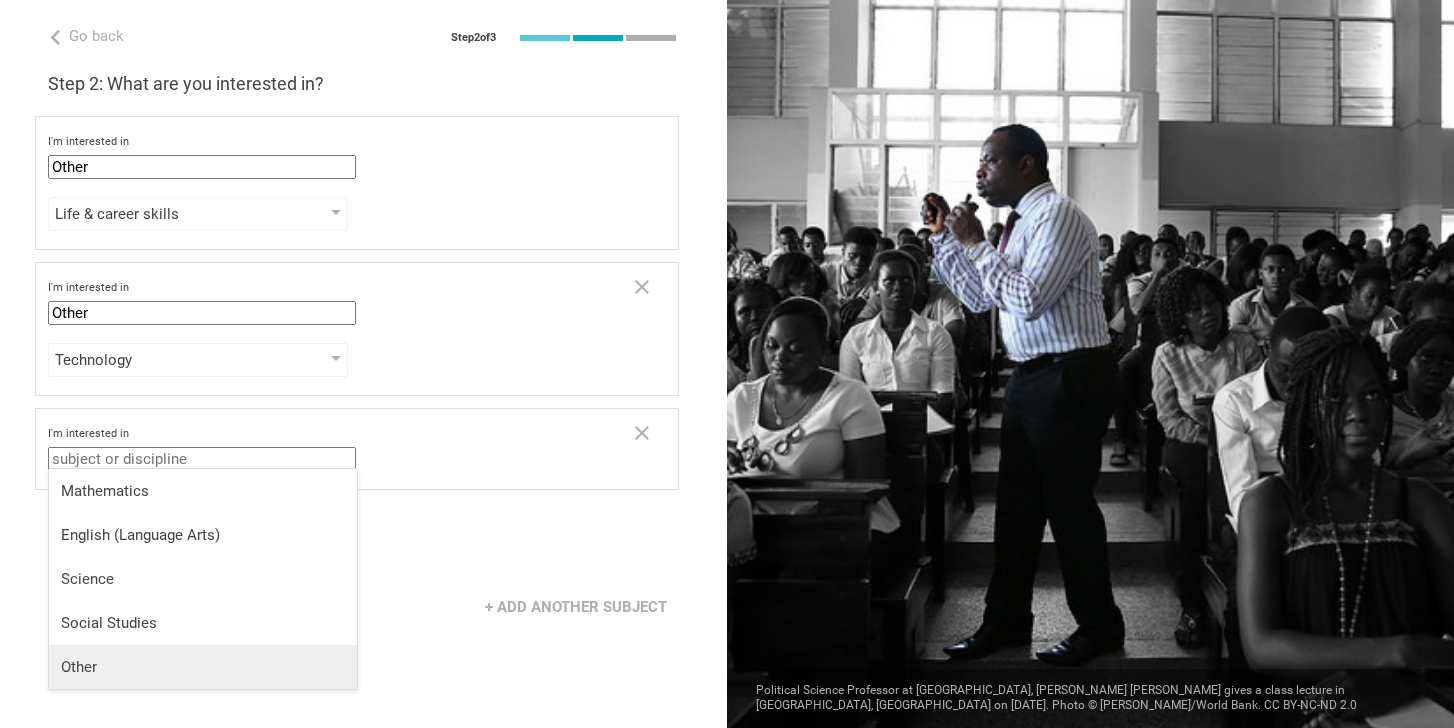 click on "Other" at bounding box center (203, 667) 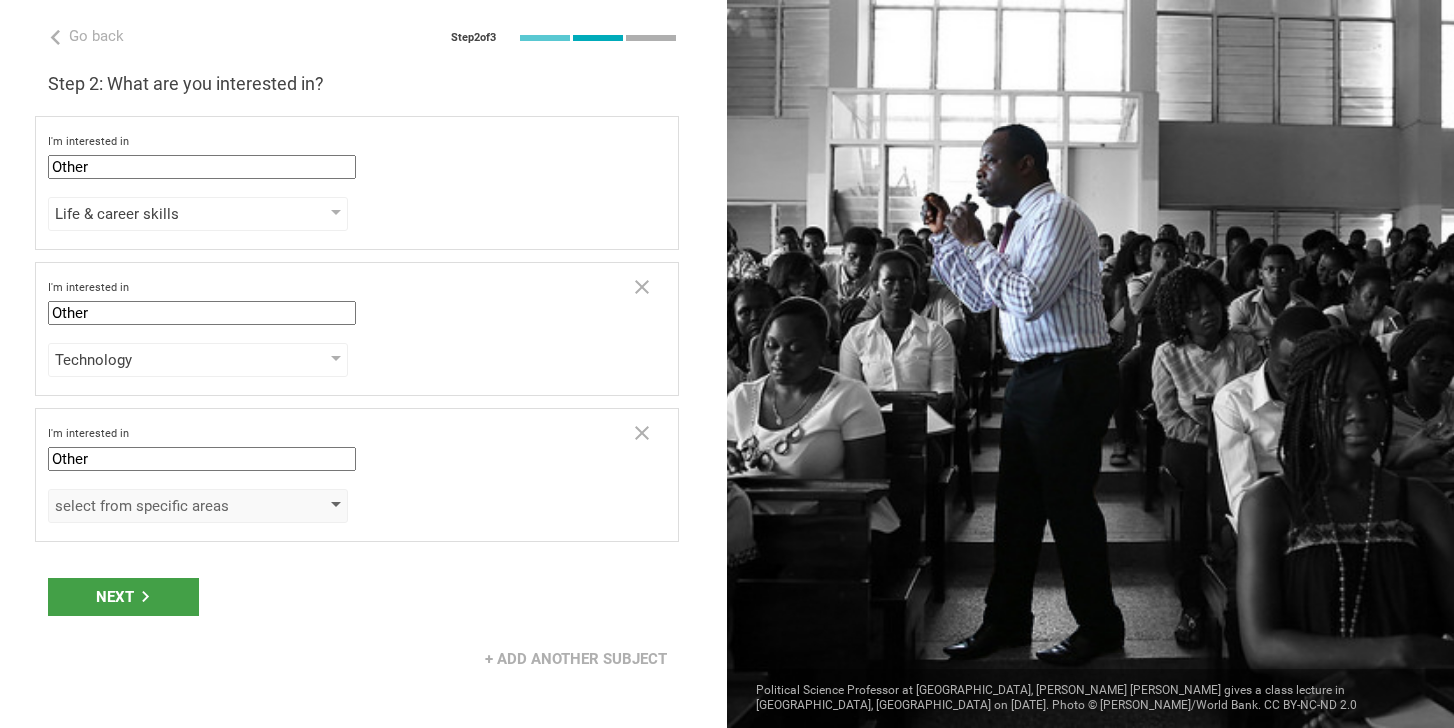 click at bounding box center (336, 506) 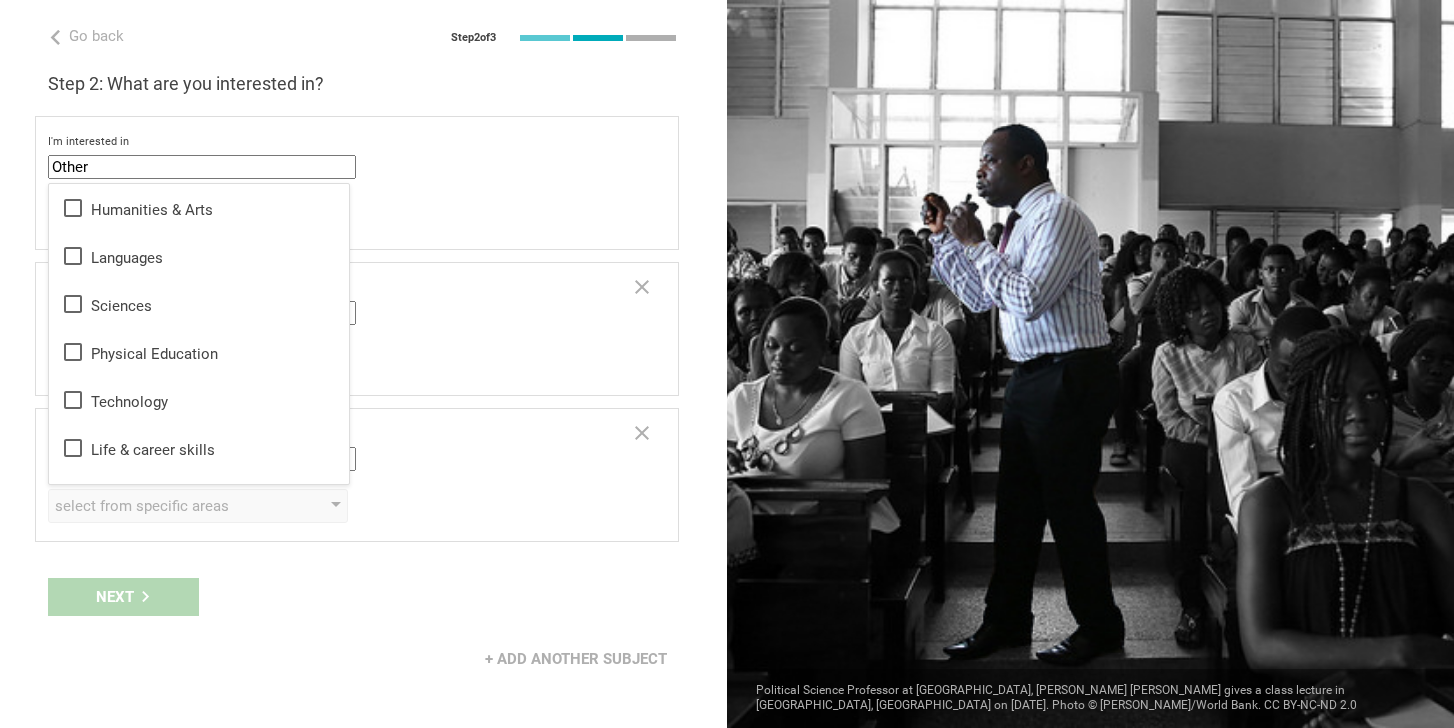 click on "Next" at bounding box center [363, 597] 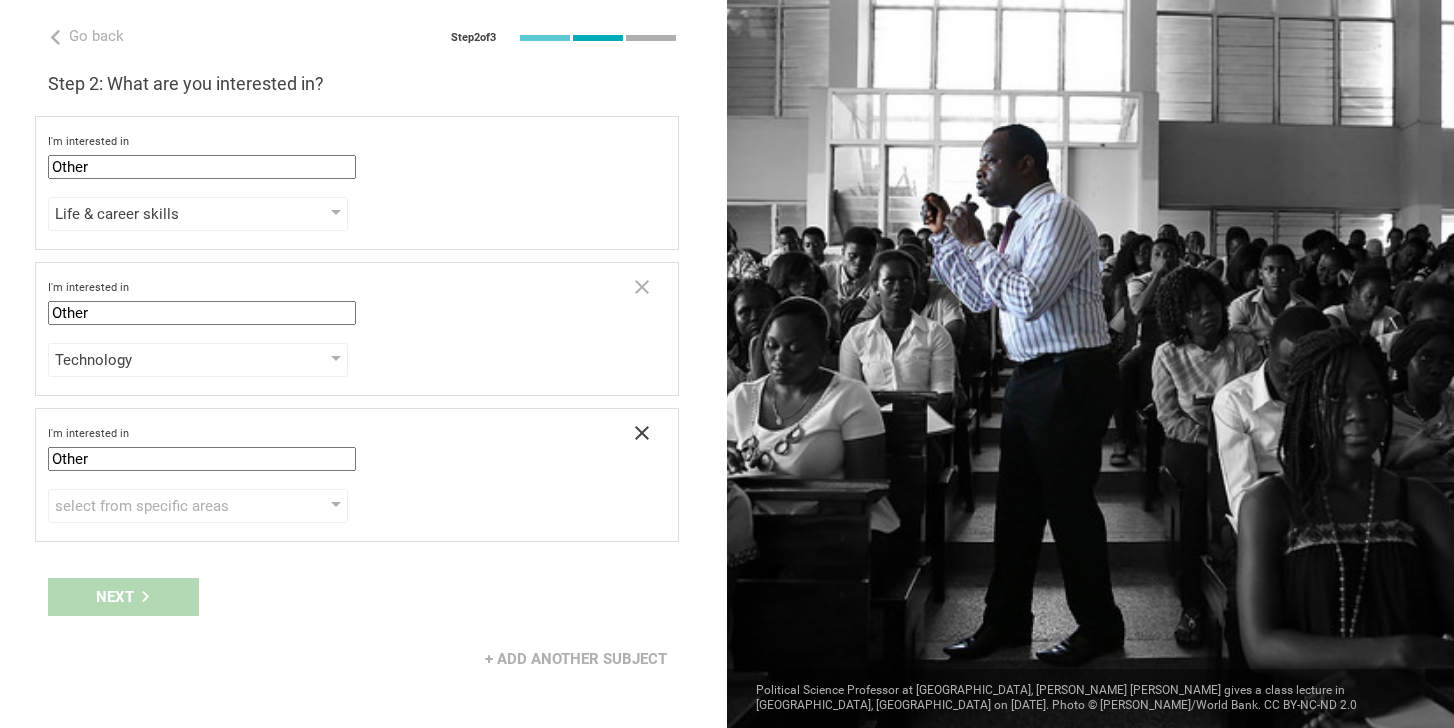click 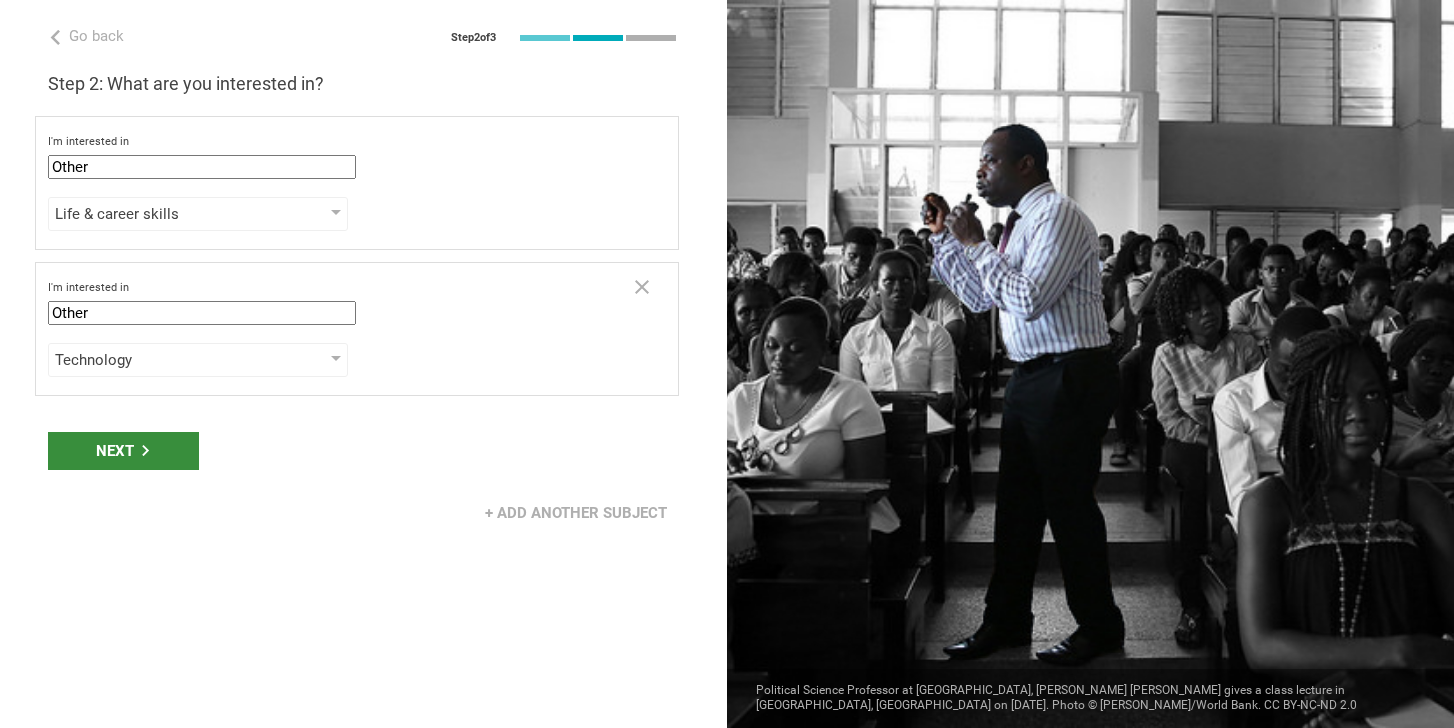 click on "Next" at bounding box center (123, 451) 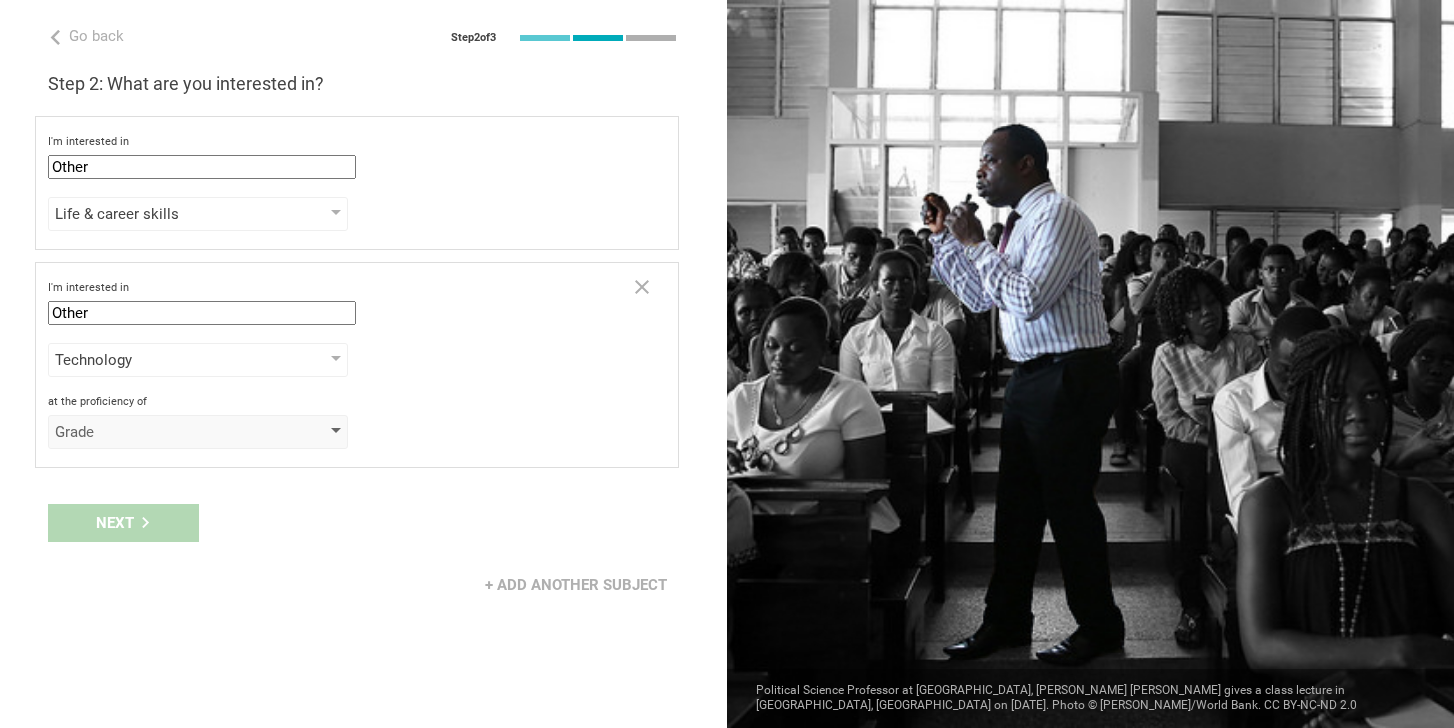 click at bounding box center (336, 432) 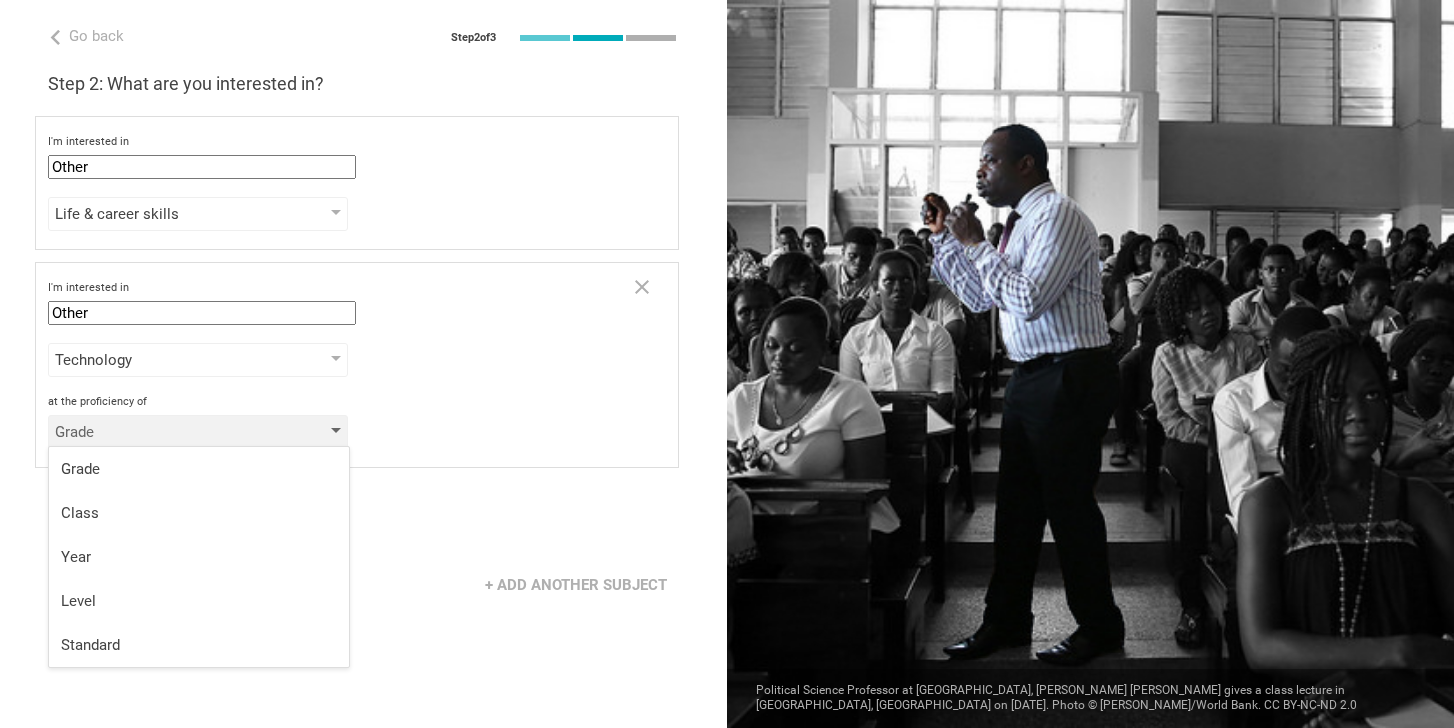 click at bounding box center [336, 432] 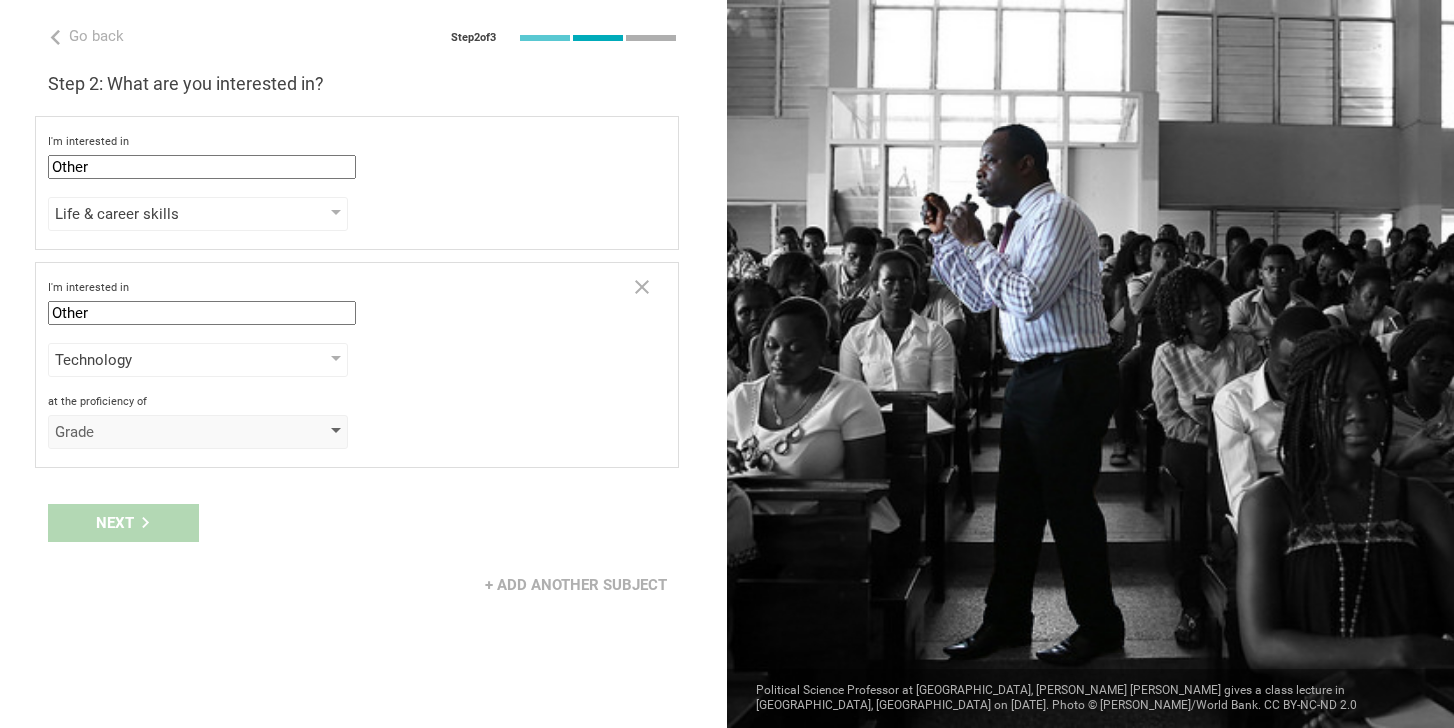 click at bounding box center (336, 432) 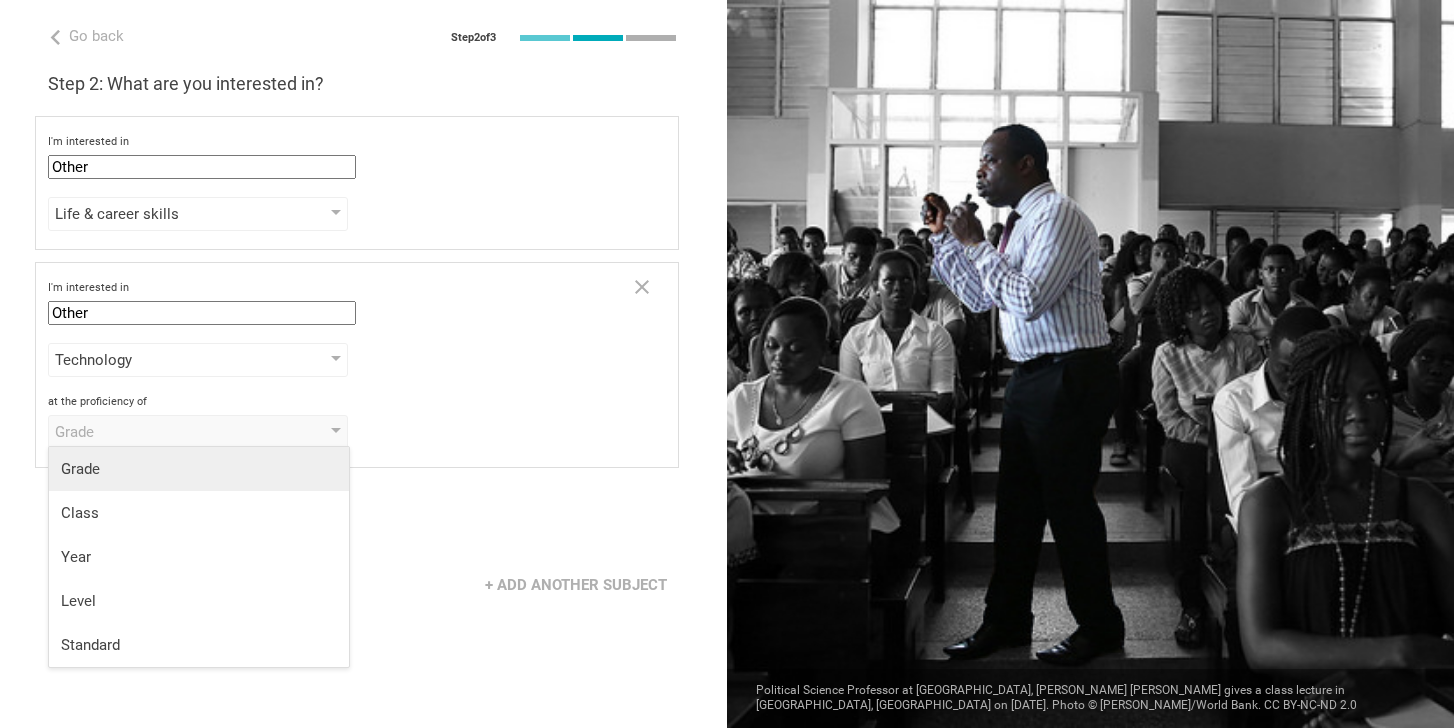 click on "Grade" at bounding box center (199, 469) 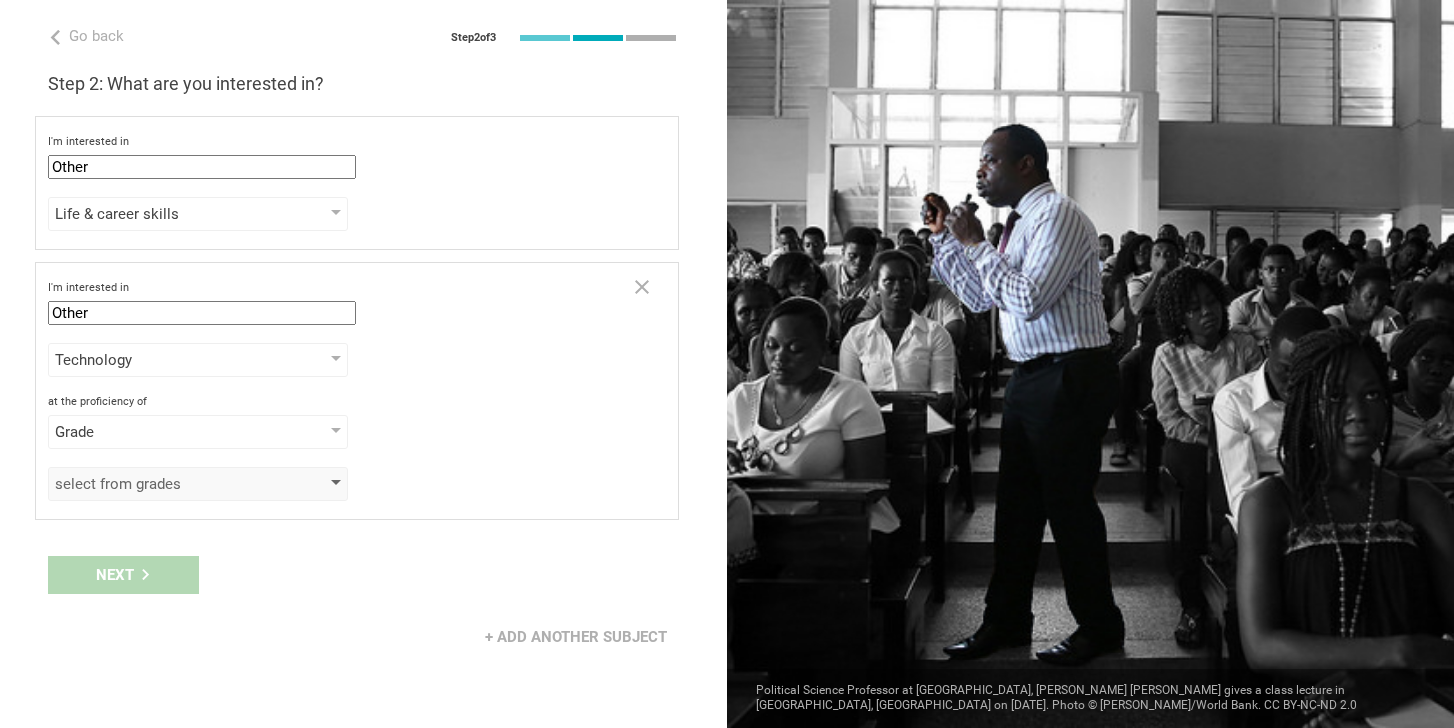 click at bounding box center (336, 484) 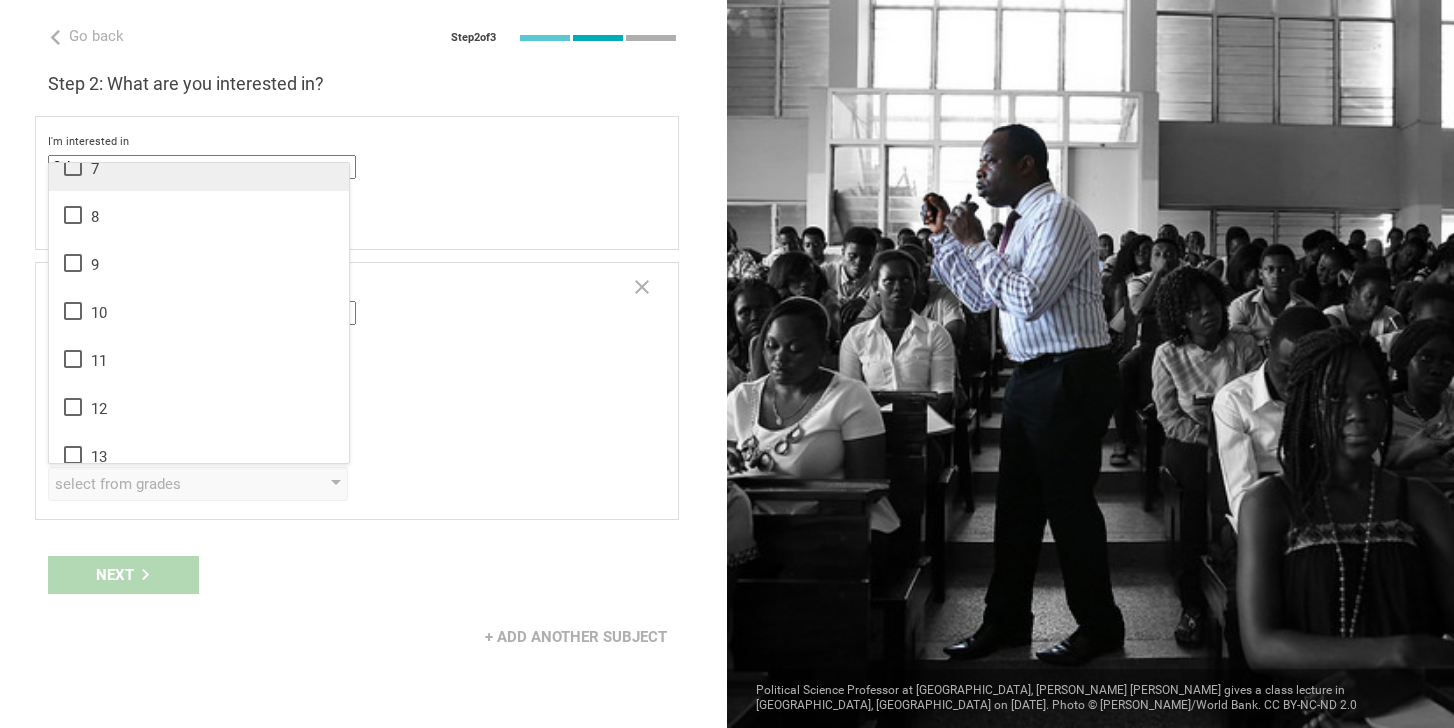 scroll, scrollTop: 324, scrollLeft: 0, axis: vertical 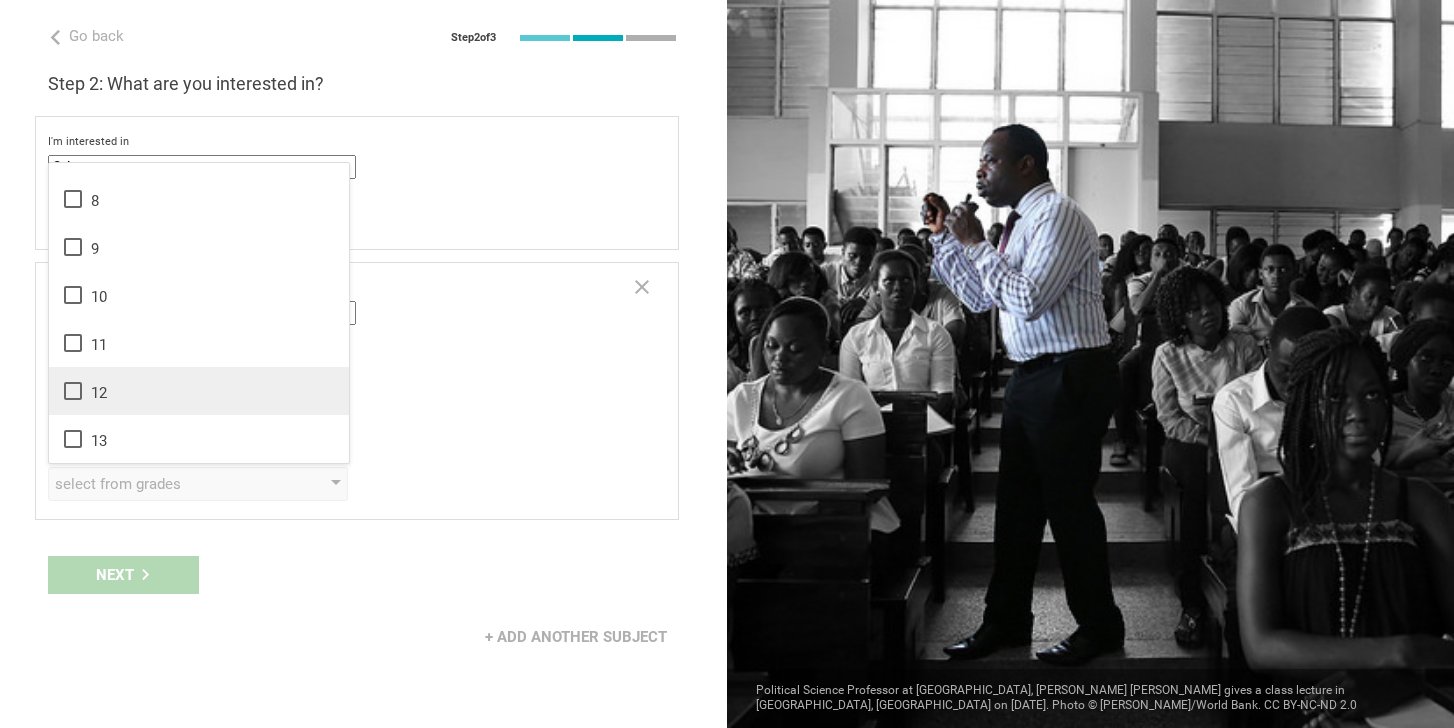 click 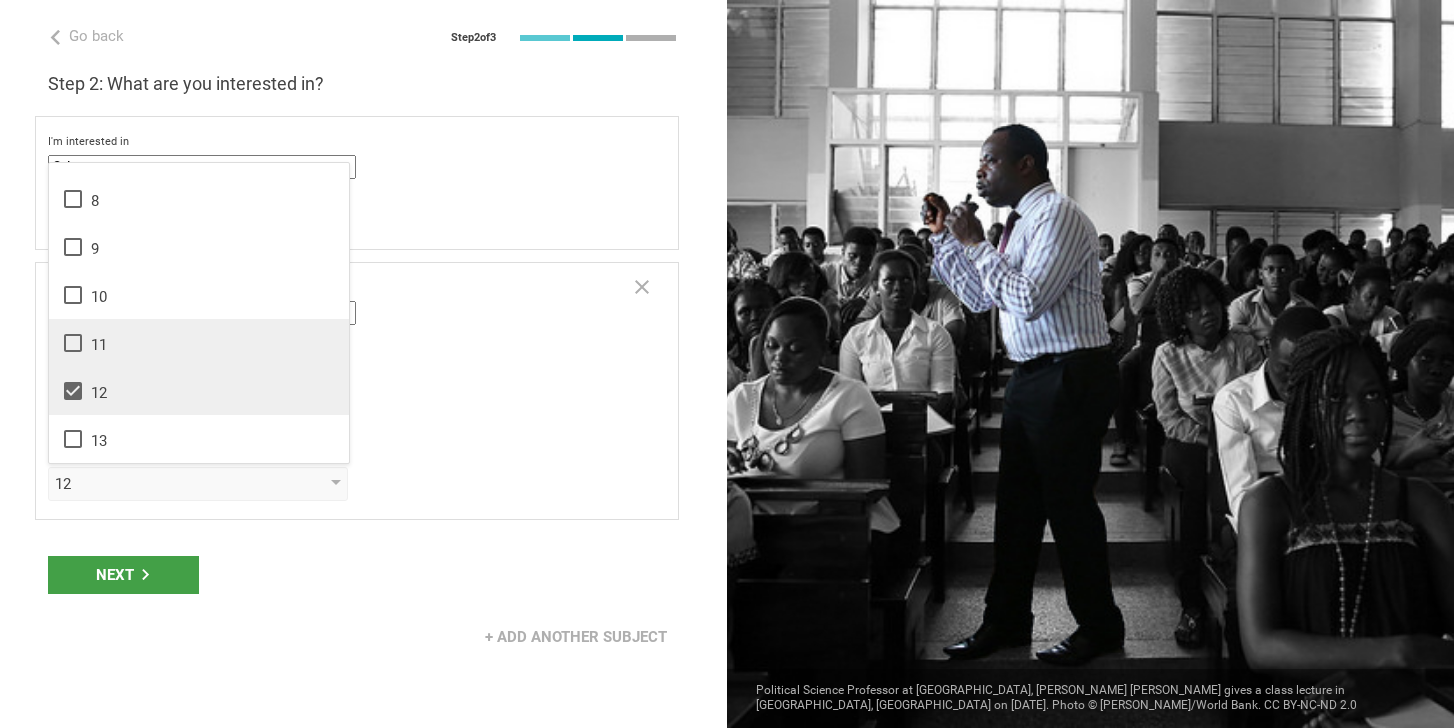 click 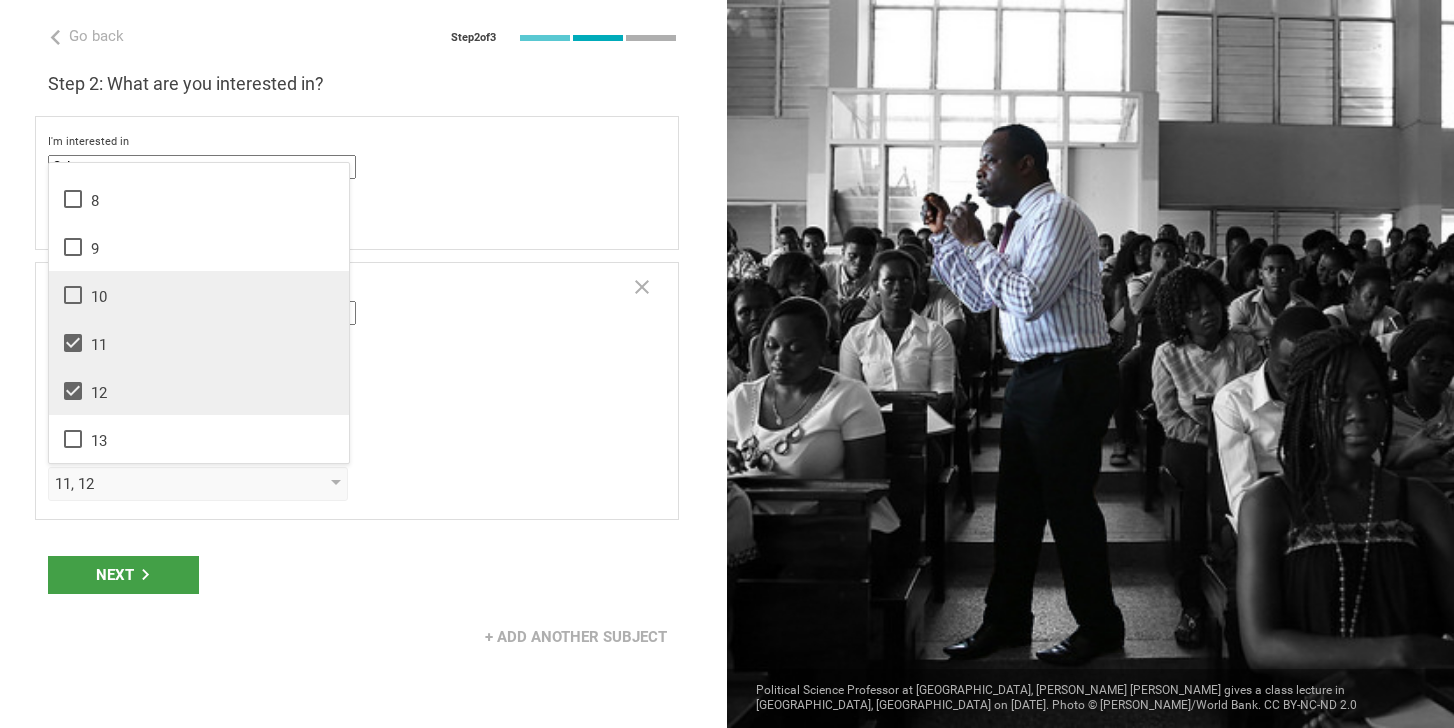 click 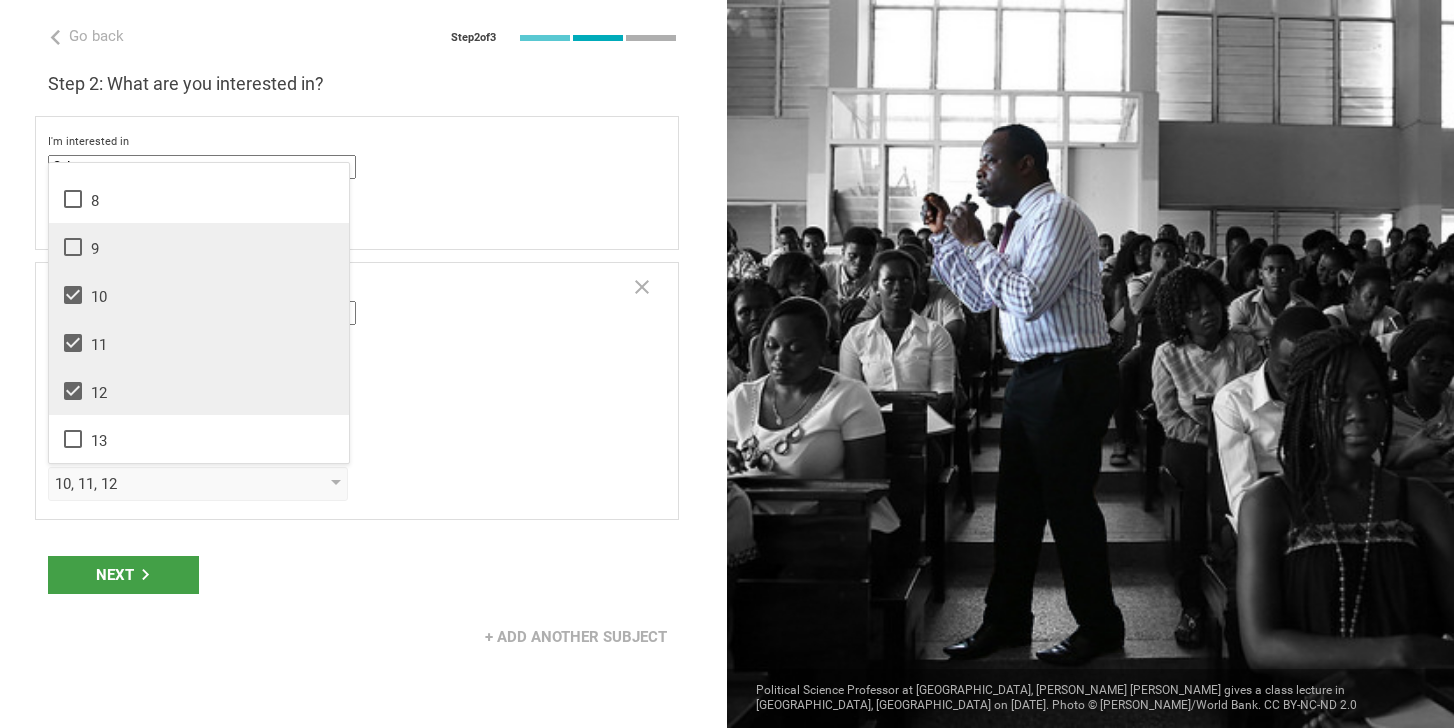 click 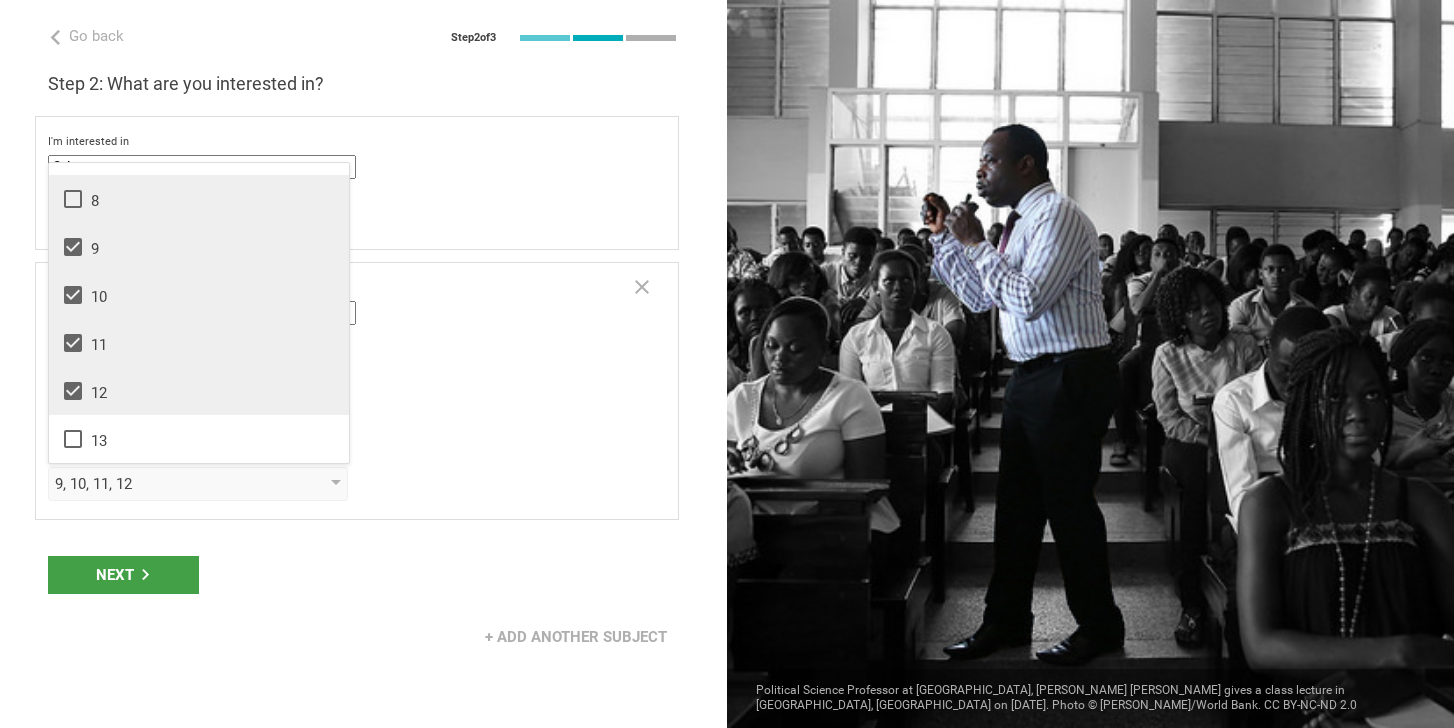 click 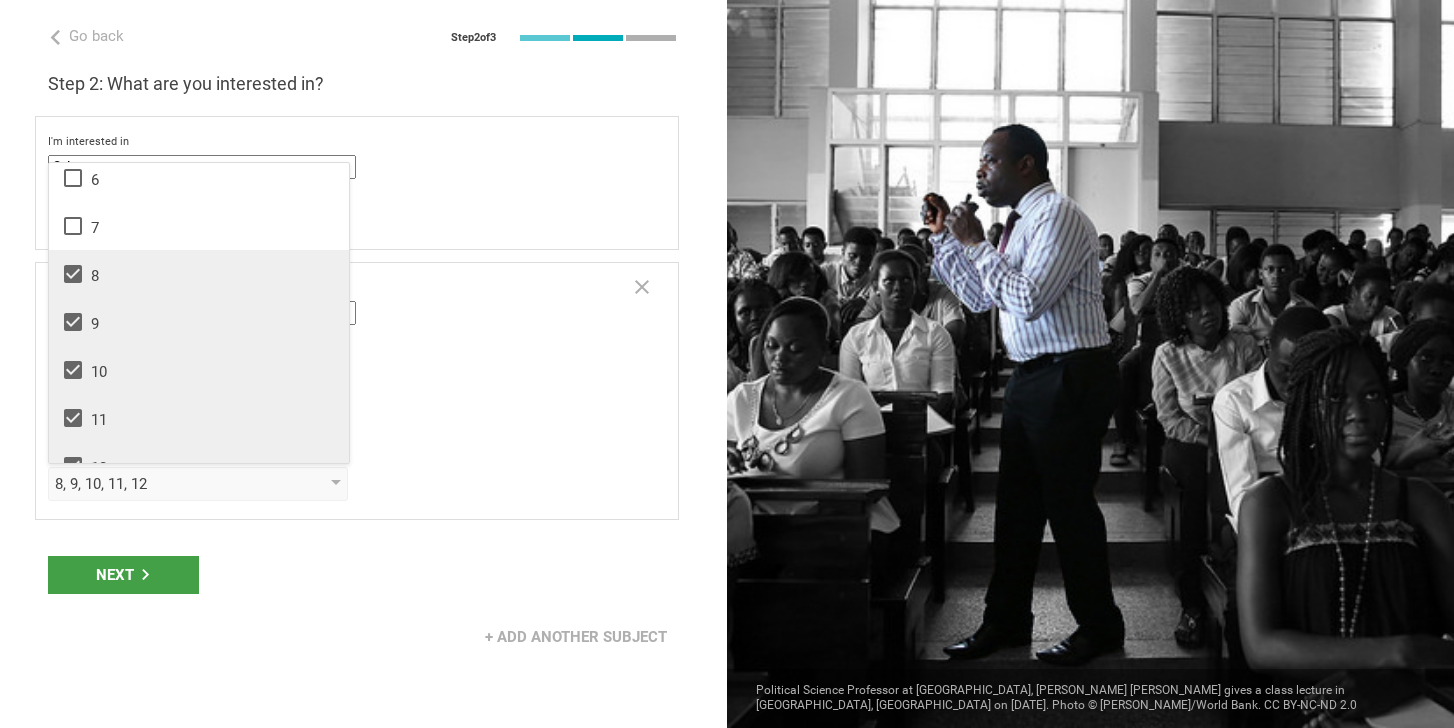 scroll, scrollTop: 237, scrollLeft: 0, axis: vertical 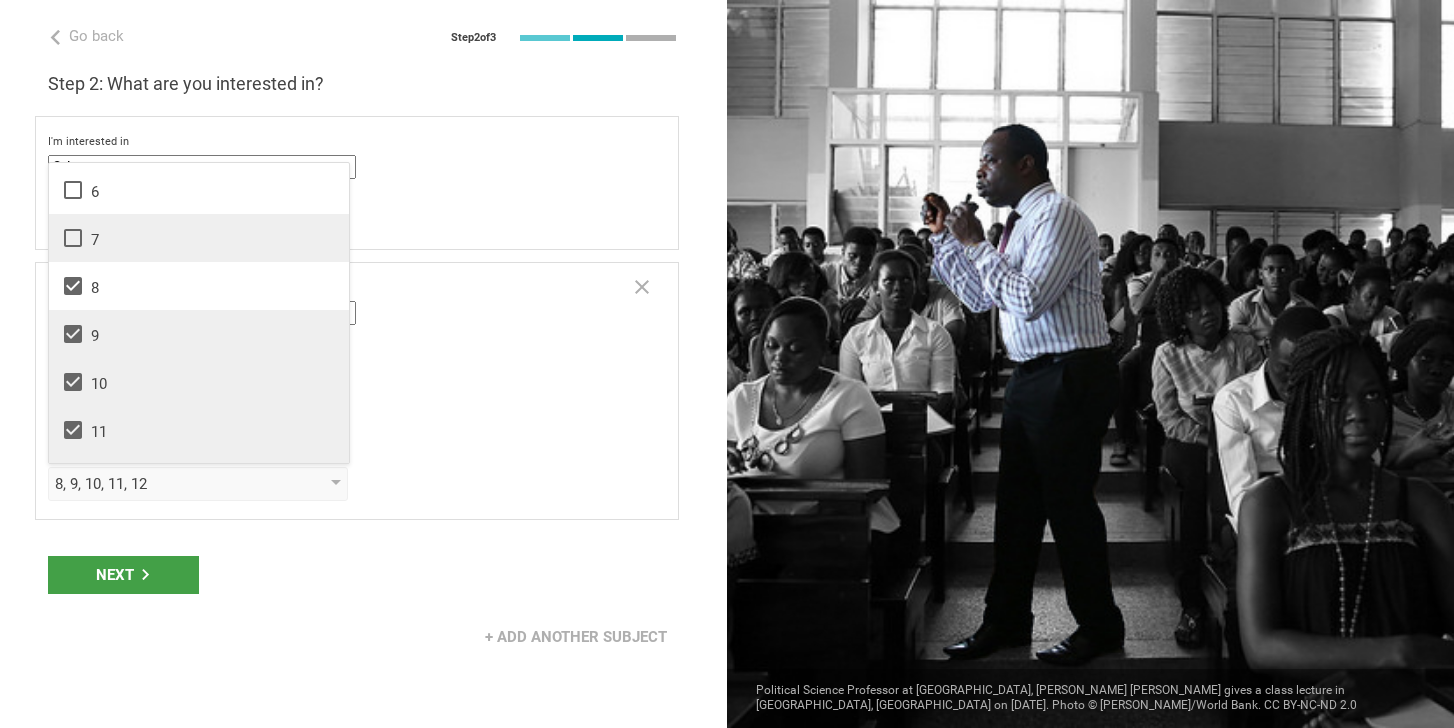 click 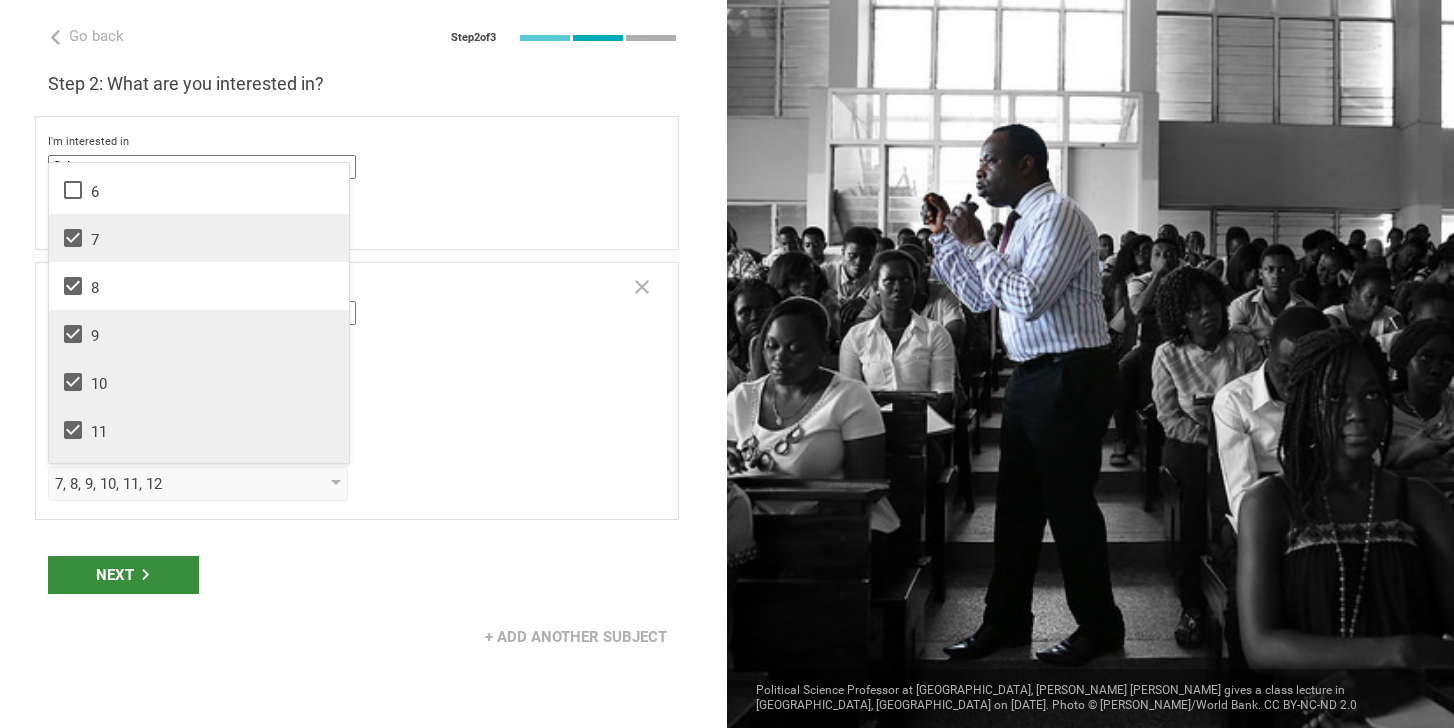 click on "Next" at bounding box center [123, 575] 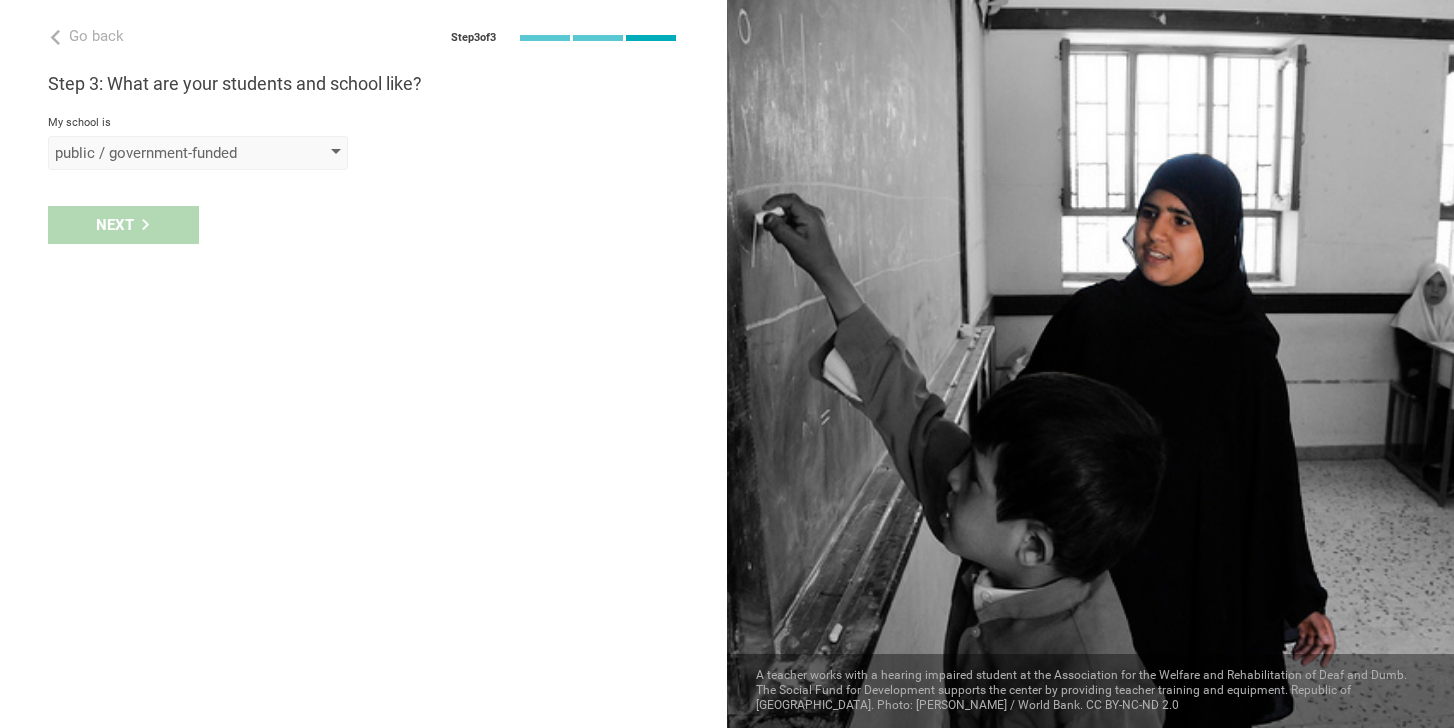 click on "public / government-funded" at bounding box center (198, 153) 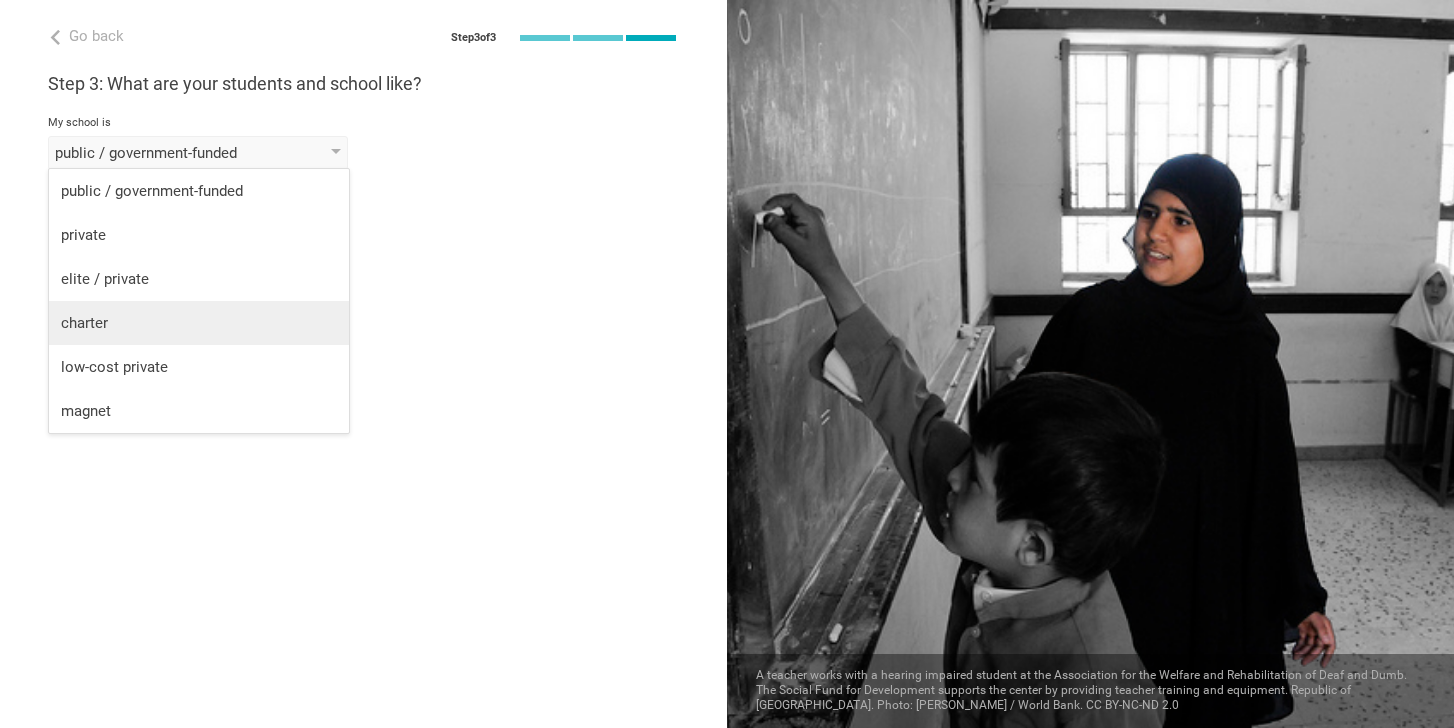 click on "charter" at bounding box center (199, 323) 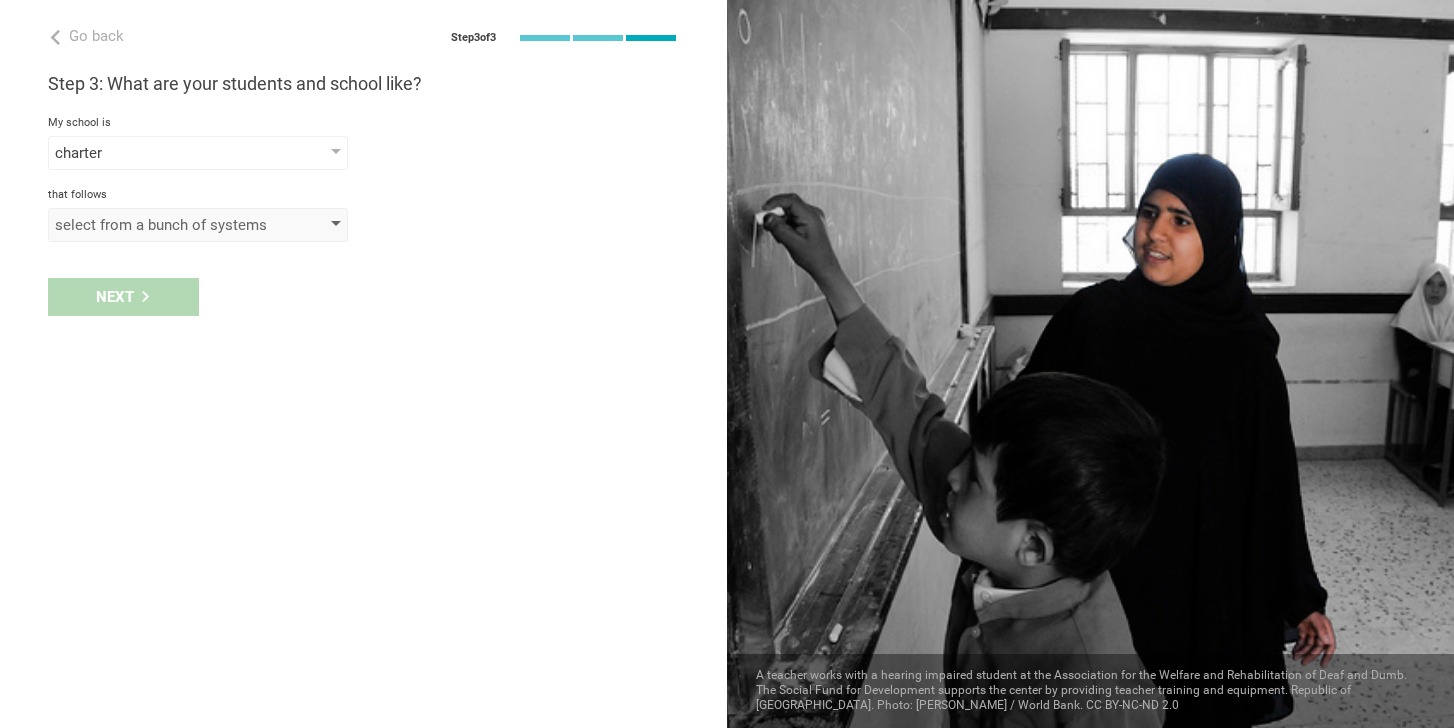 click on "select from a bunch of systems" at bounding box center [198, 225] 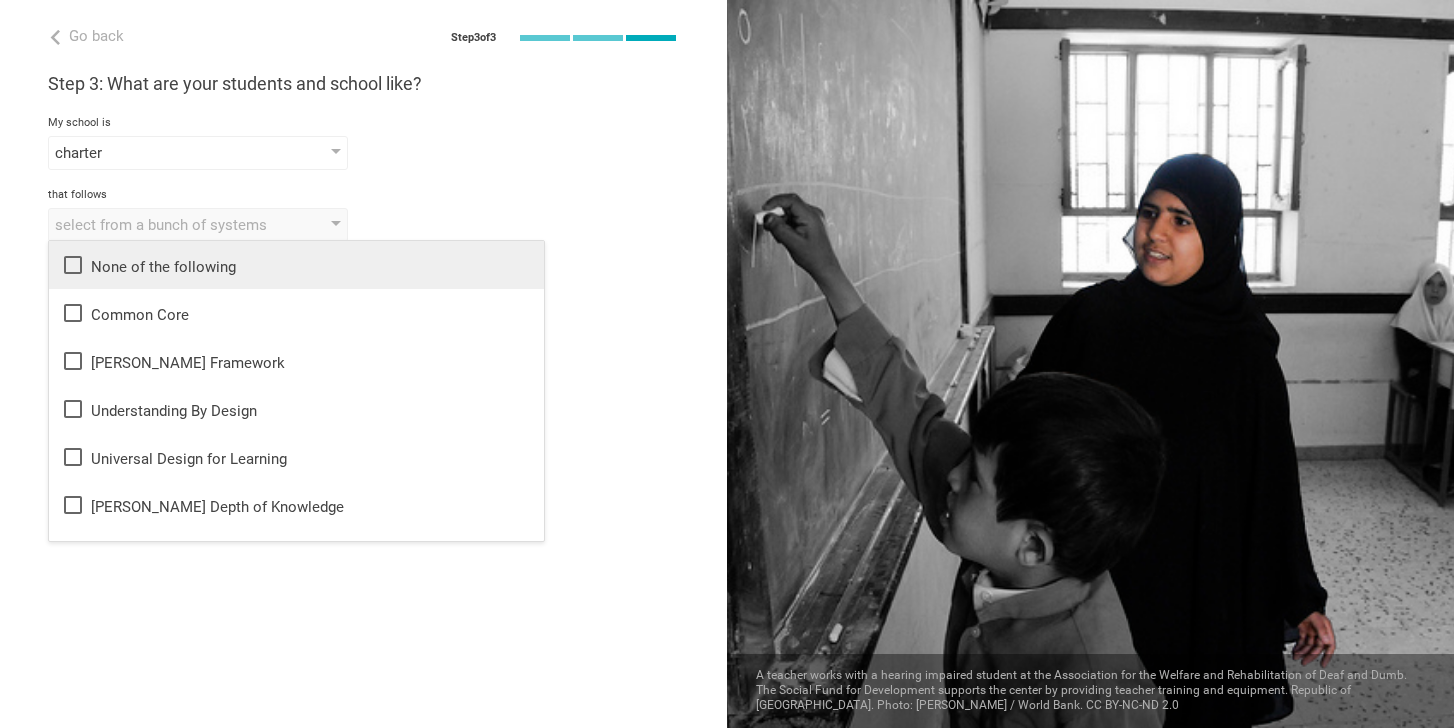 click 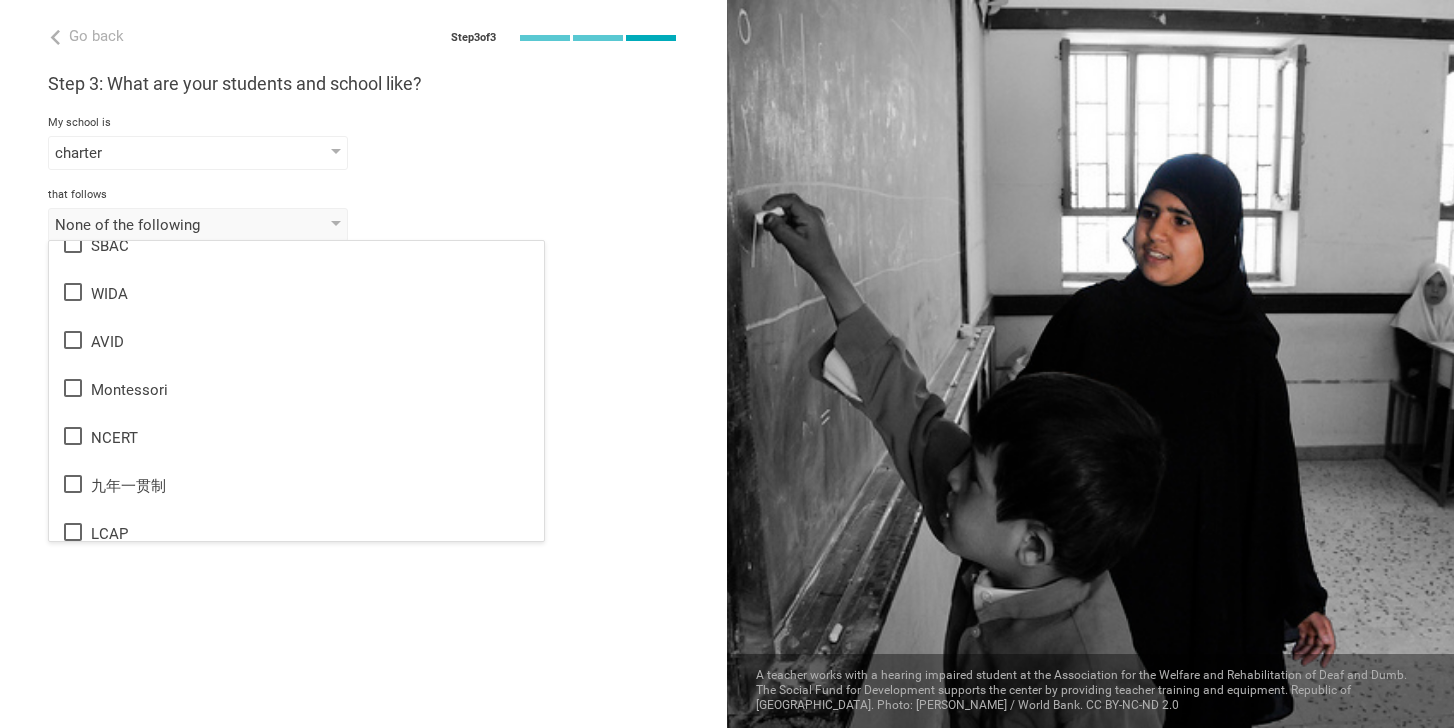 scroll, scrollTop: 1188, scrollLeft: 0, axis: vertical 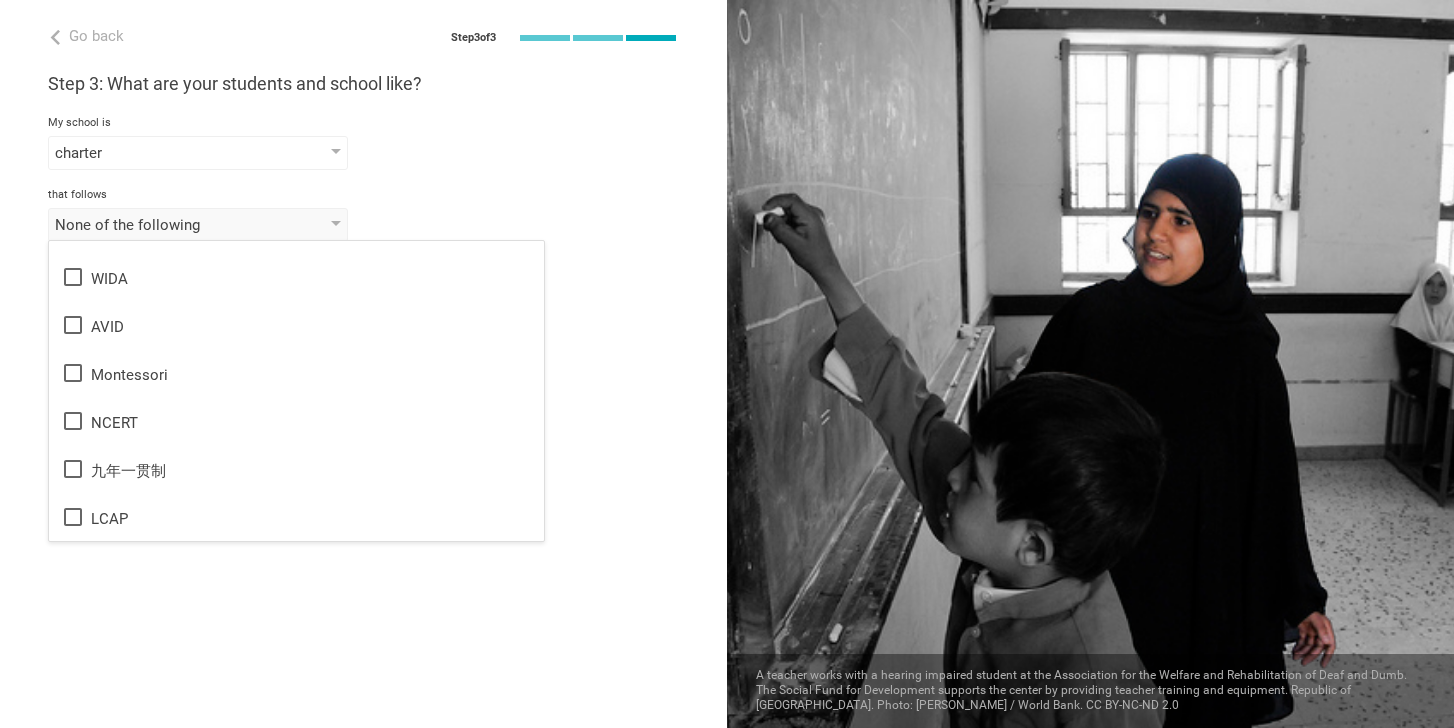click on "Next" at bounding box center [363, 297] 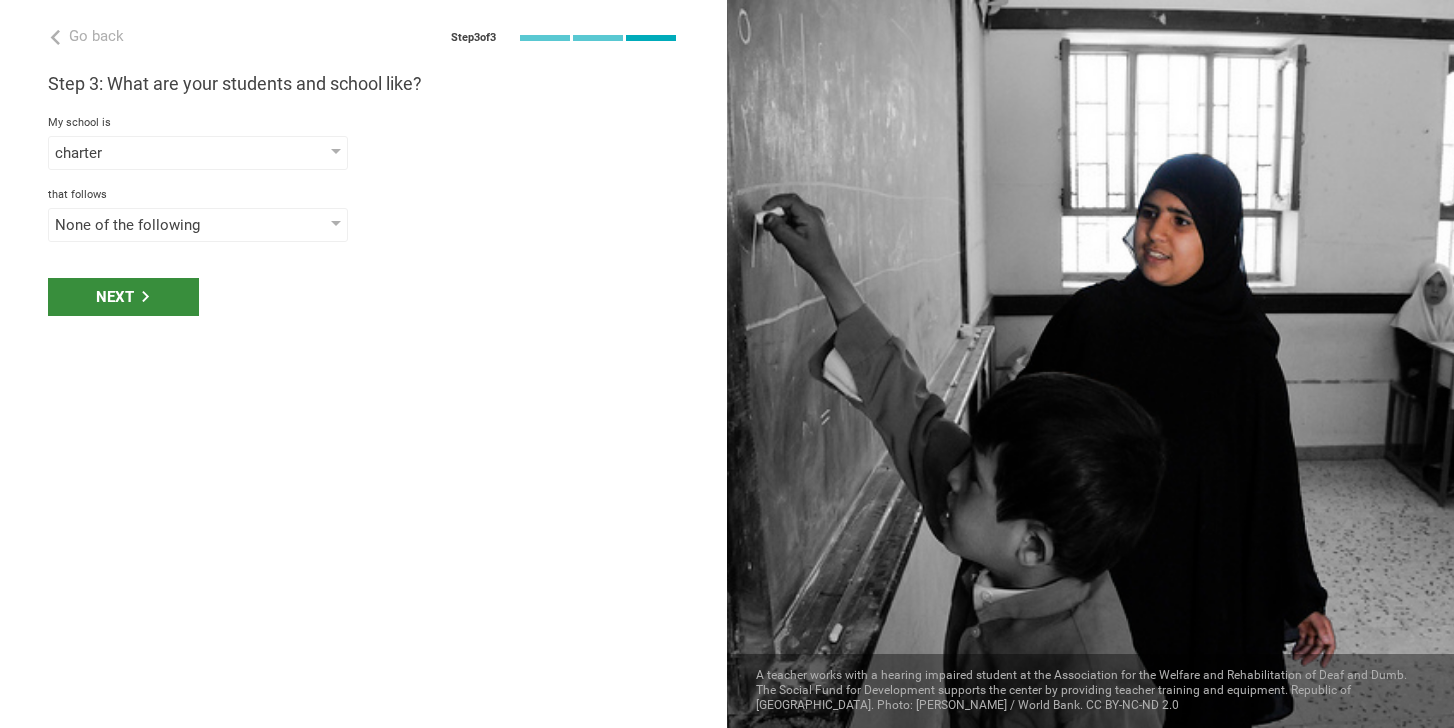 click on "Next" at bounding box center (123, 297) 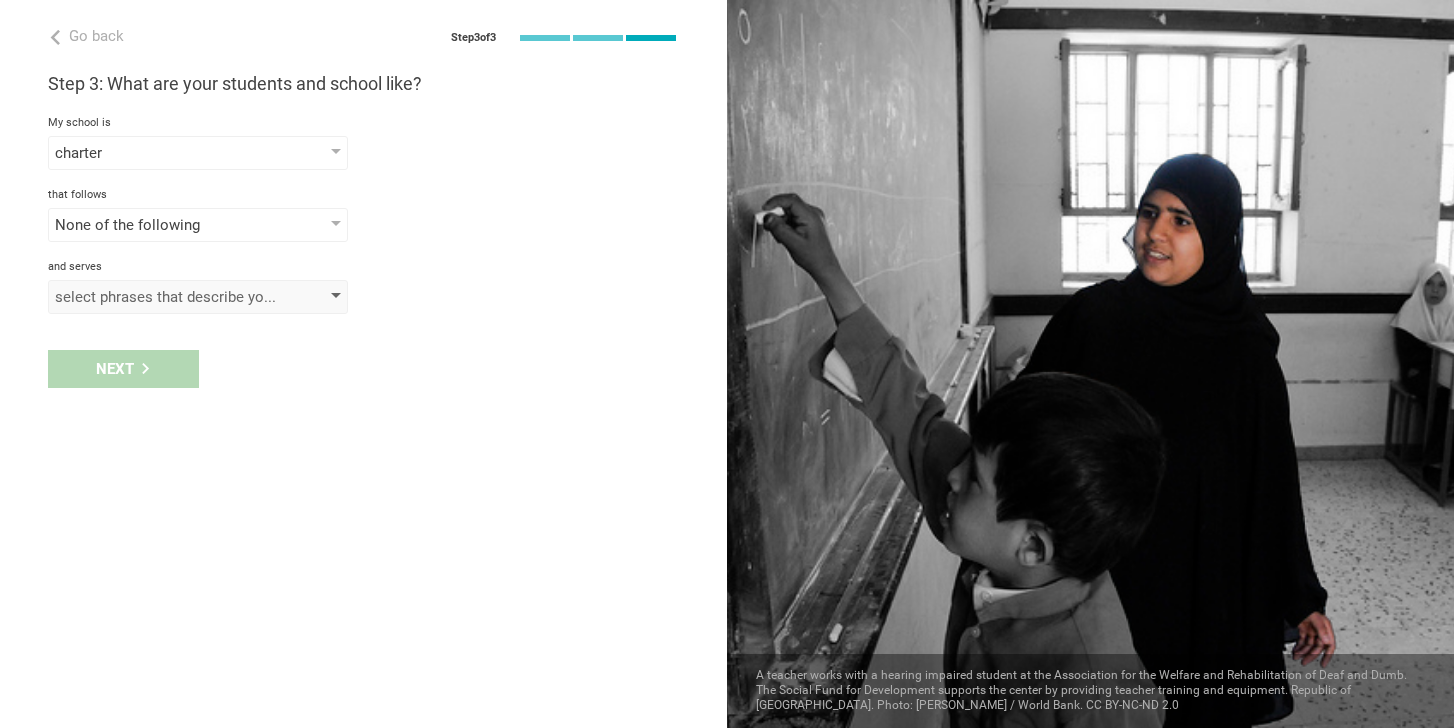 click on "select phrases that describe your student population" at bounding box center [198, 297] 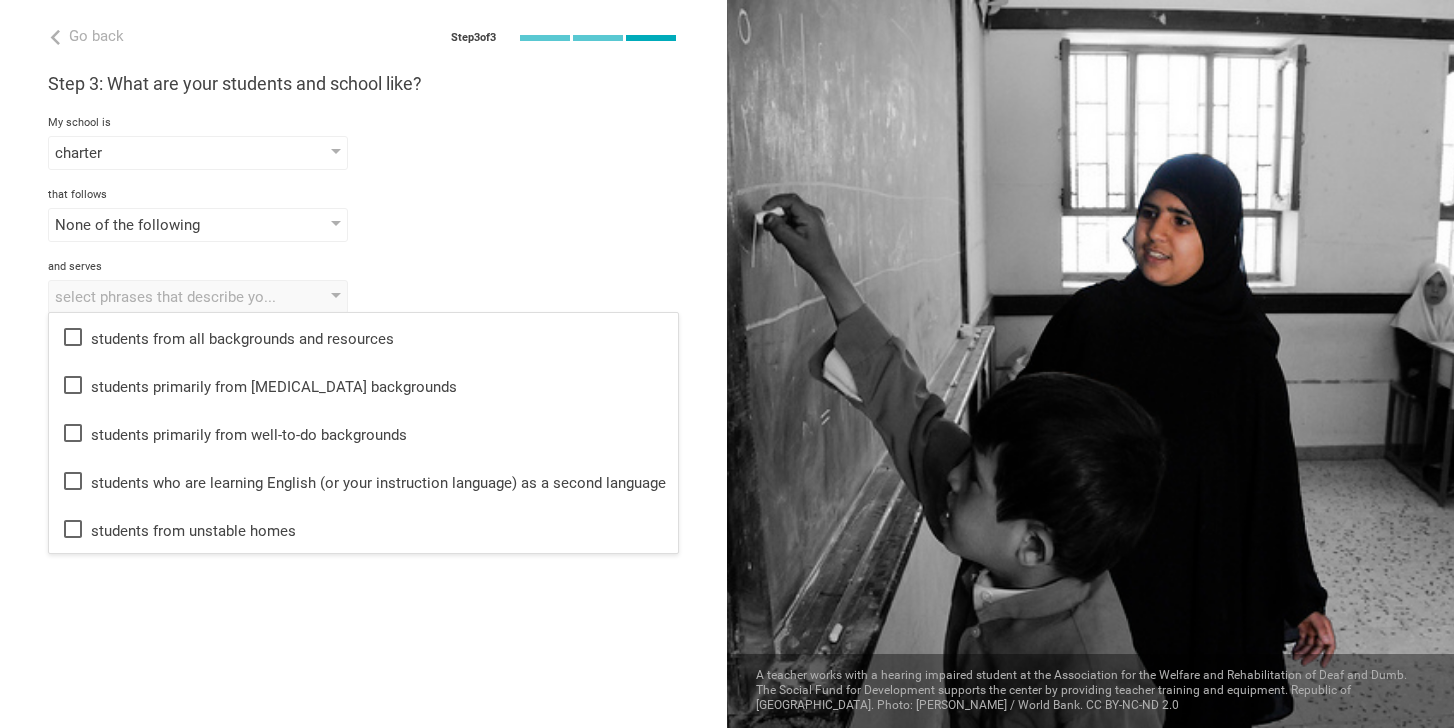 click on "select phrases that describe your student population students from all backgrounds and resources students primarily from [MEDICAL_DATA] backgrounds students primarily from well-to-do backgrounds students who are learning English (or your instruction language) as a second language students from unstable homes" at bounding box center (363, 297) 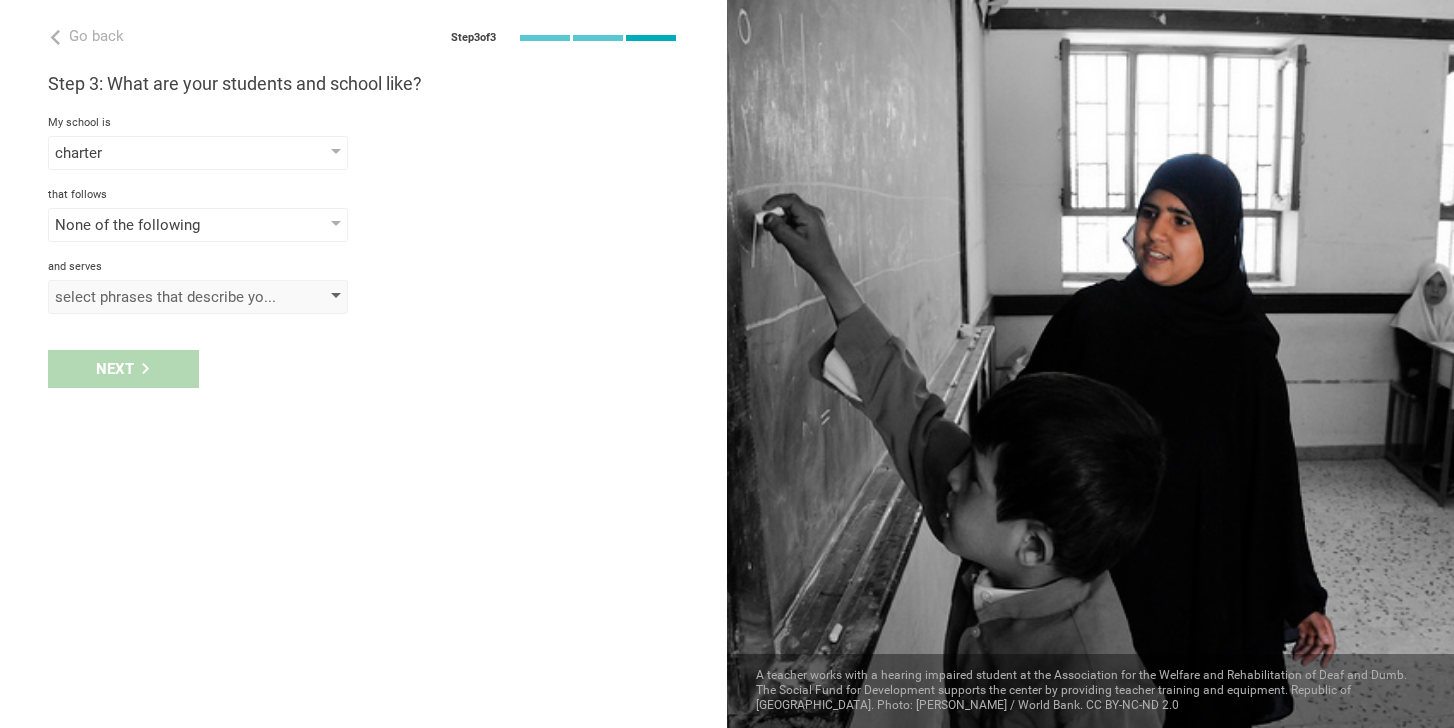 click at bounding box center [336, 297] 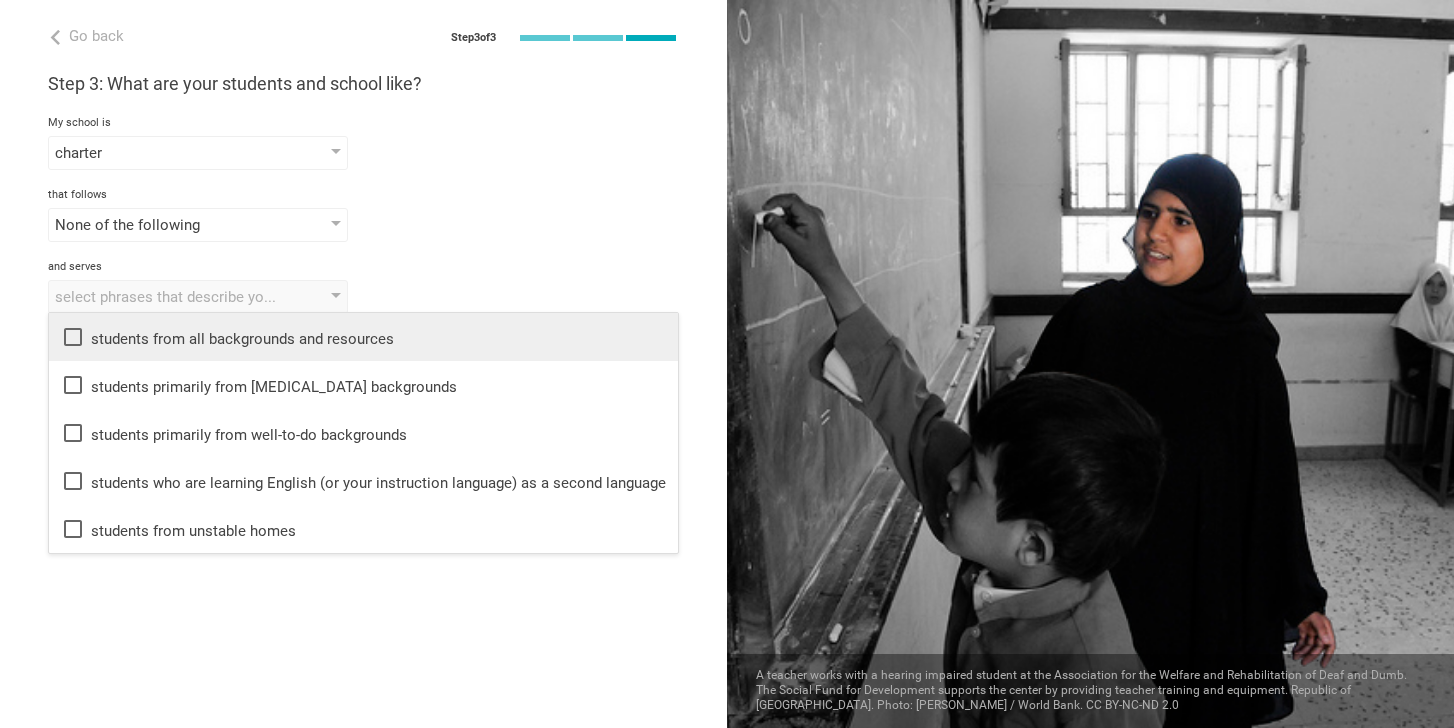 click 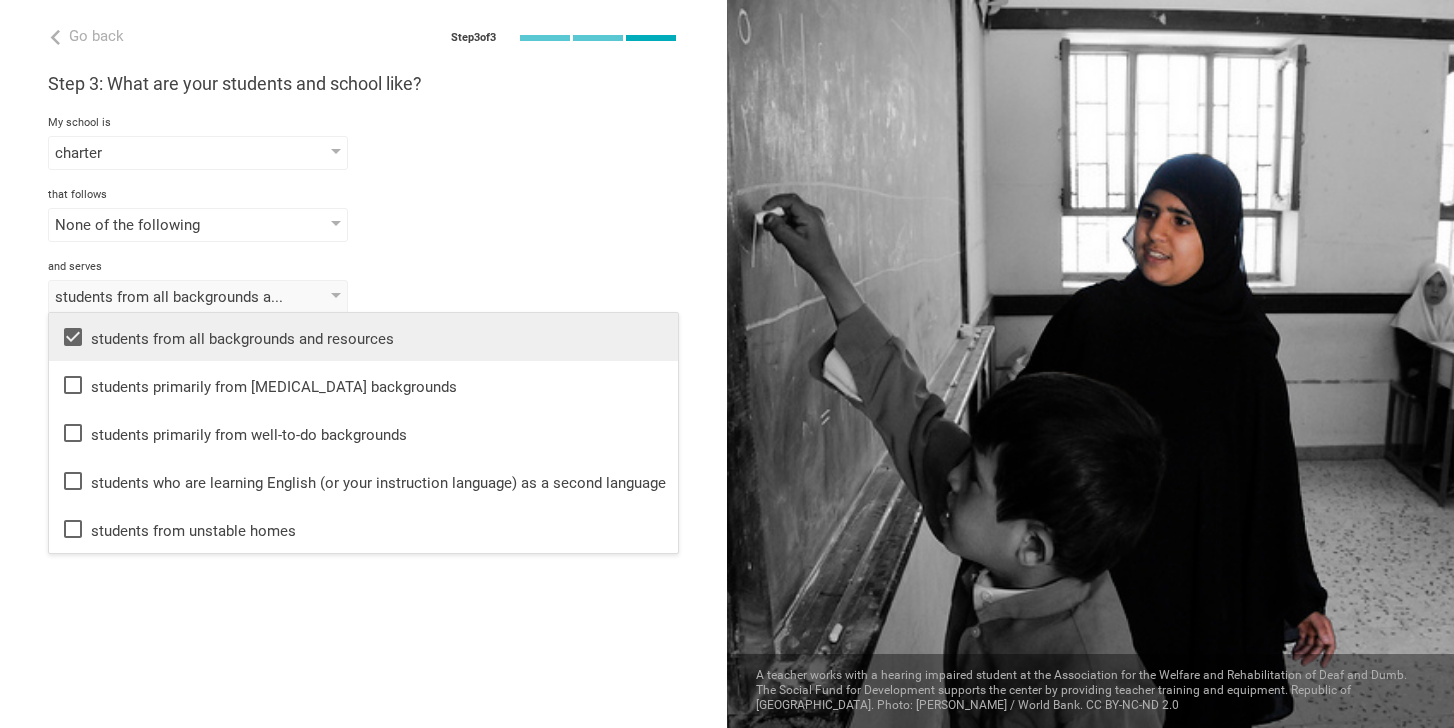click on "Go back Step  3  of  3 Welcome, Njeri! You are almost all set. Just answer a few simple questions to help us get to know you better and personalize your experience. Step 1: How would you describe yourself? I am a... Curriculum writer / Instructional designer Teacher Professor / Lecturer Instructional Coach Vice Principal or Principal Curriculum writer / Instructional designer School / district Administrator EdTech maker / enthusiast at the [GEOGRAPHIC_DATA] program institute company organization Sankoa Tumi Shule in [GEOGRAPHIC_DATA], [US_STATE] Step 2: What are you interested in? I'm interested in Other Mathematics English (Language Arts) Science Social Studies Other Life & career skills Humanities & Arts Languages Sciences Physical Education Technology Life & career skills Other technical skills at the proficiency of Grade Grade Class Year Level Standard select from grades 1 2 3 4 5 6 7 8 9 10 11 12 13 I'm interested in Other Mathematics English (Language Arts) Science Social Studies Other Grade" at bounding box center [363, 364] 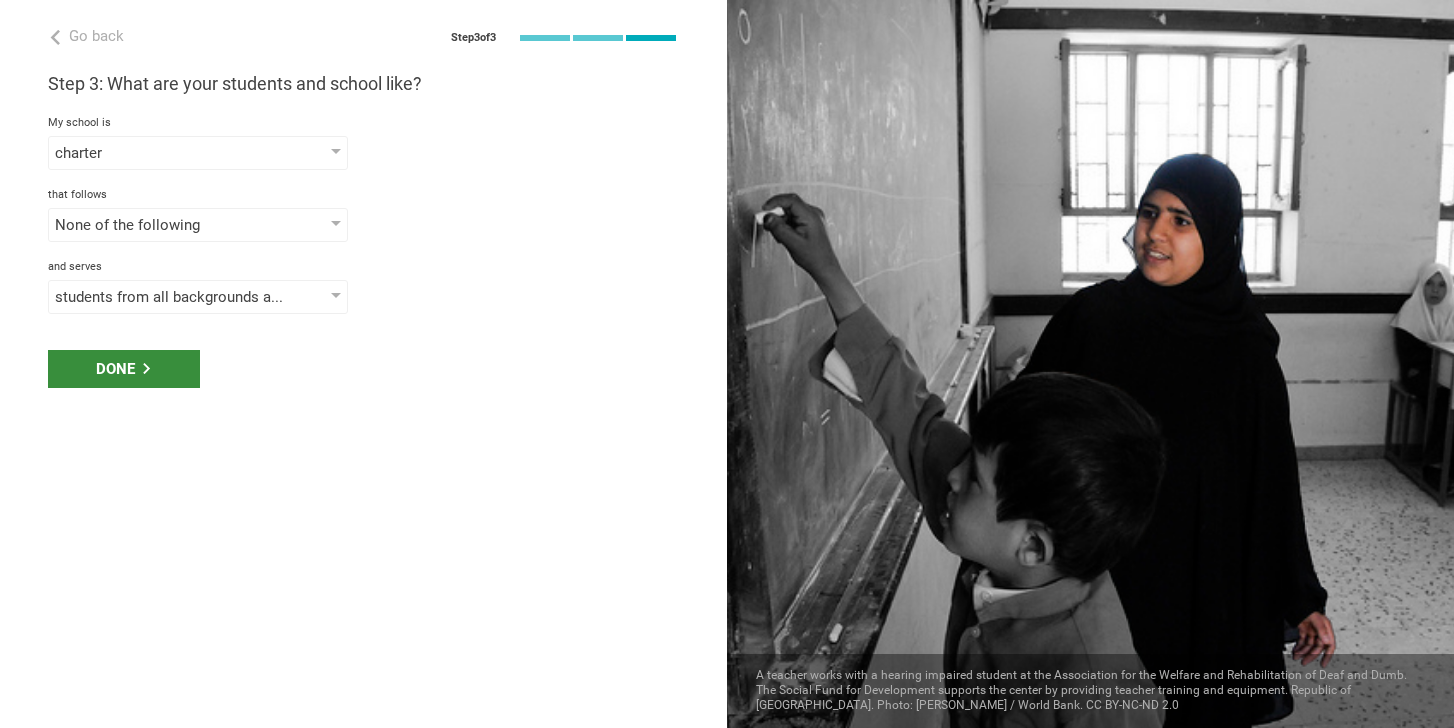 click on "Done" at bounding box center [124, 369] 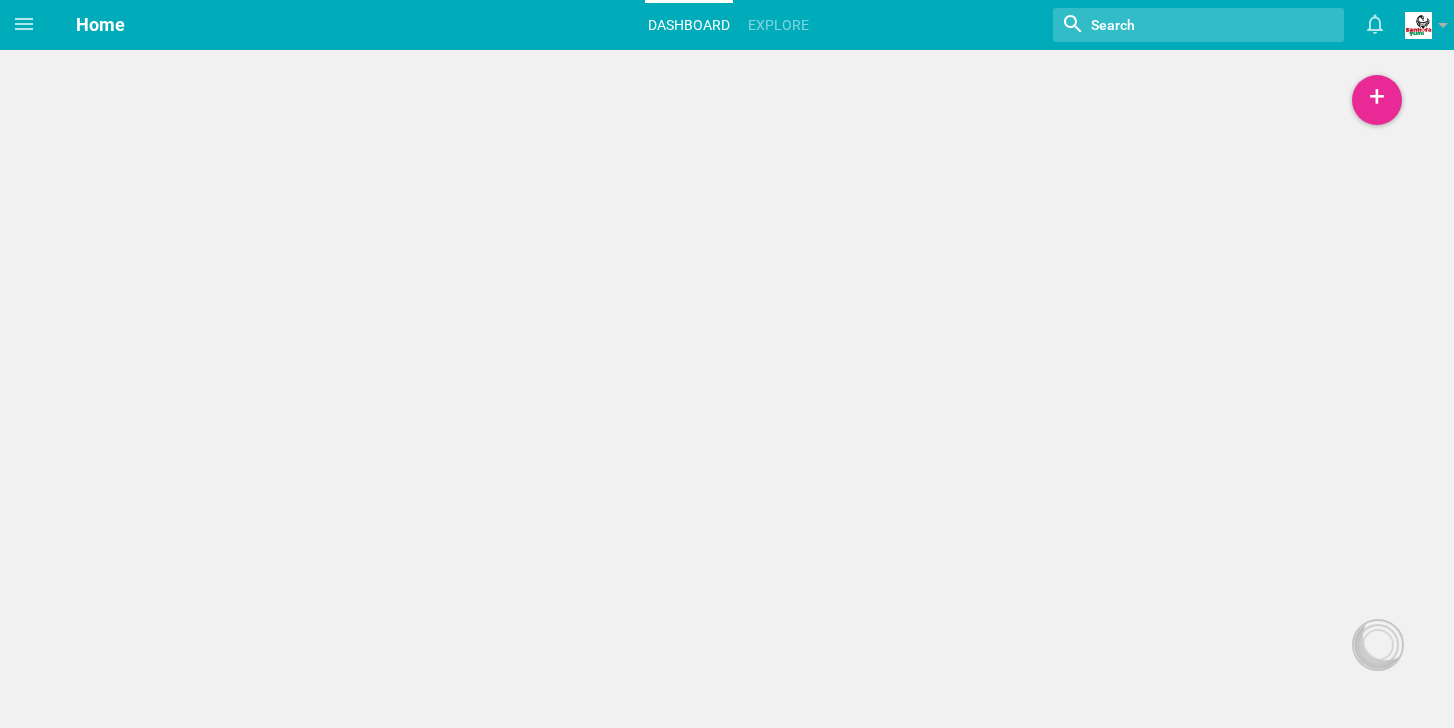 scroll, scrollTop: 0, scrollLeft: 0, axis: both 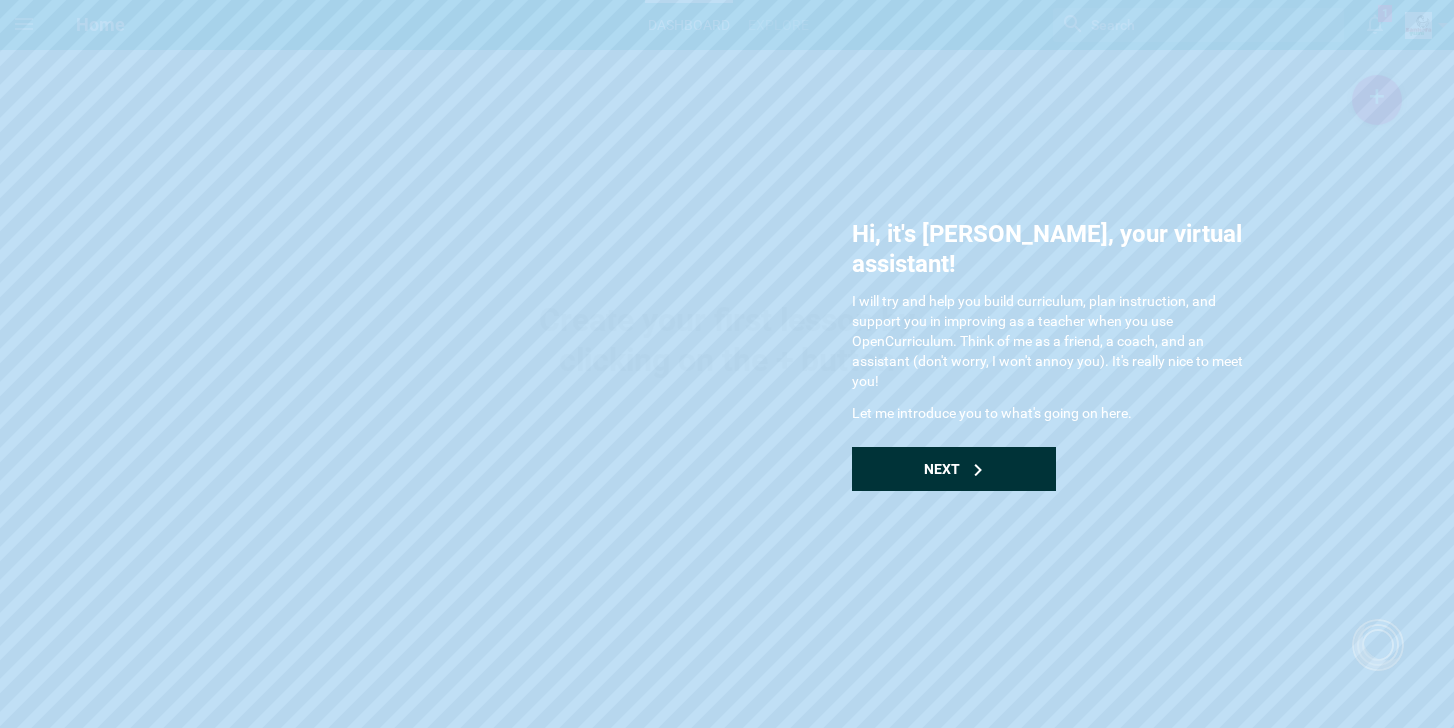 click on "Next" at bounding box center [954, 469] 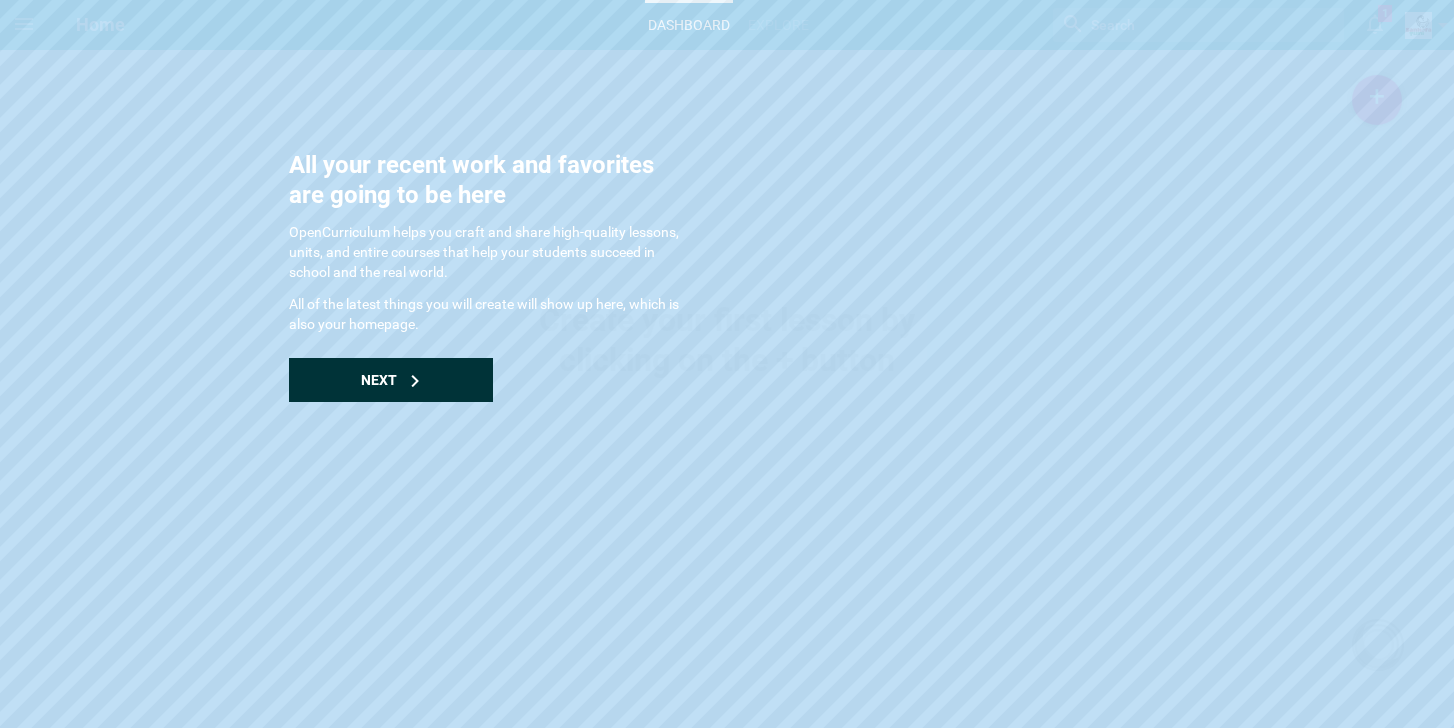 click on "Next" at bounding box center (391, 380) 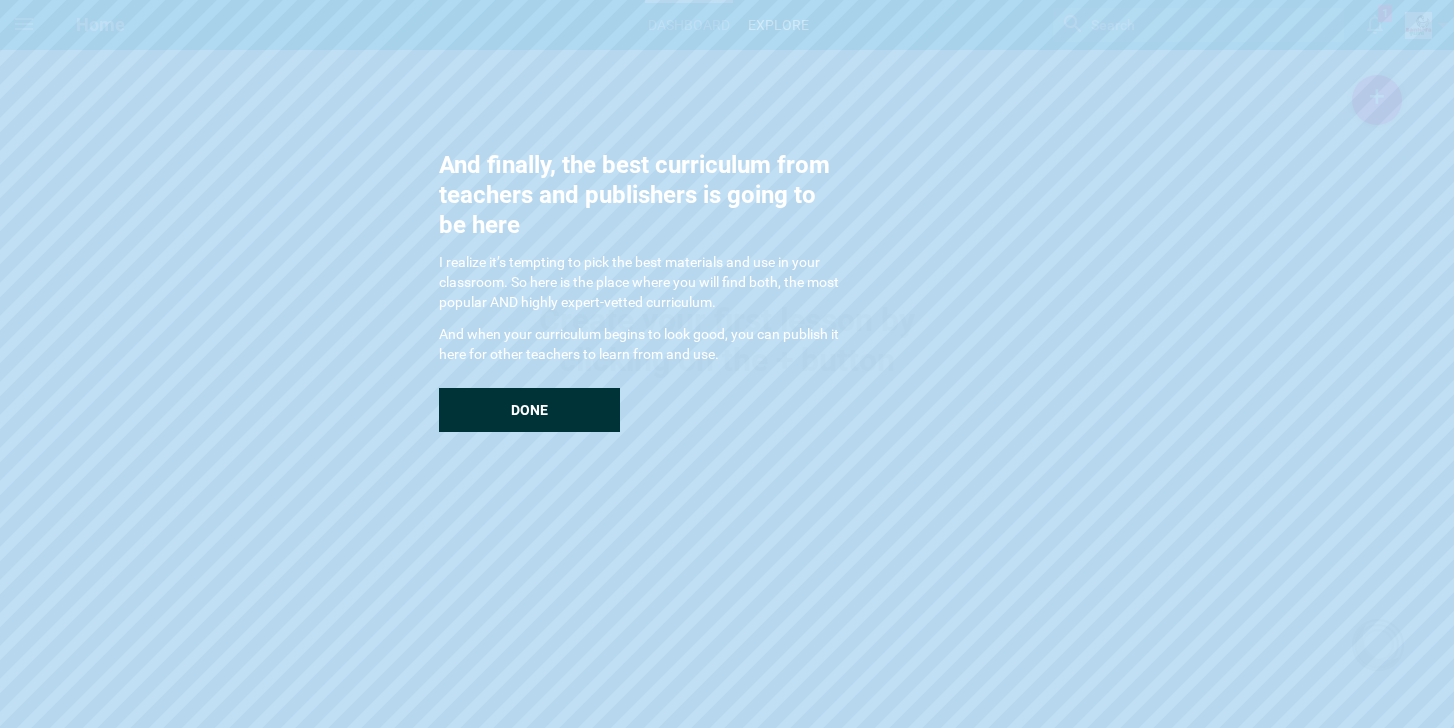 click on "Done" at bounding box center (529, 410) 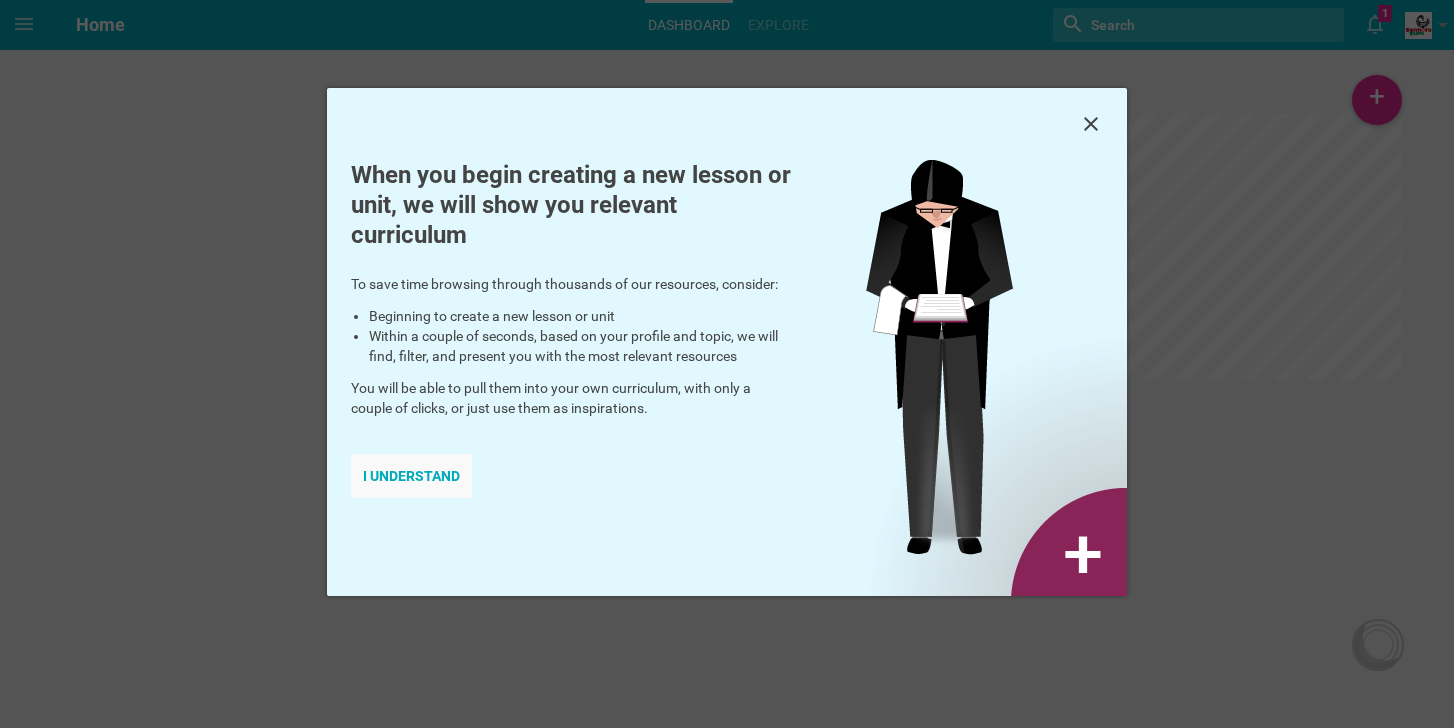 click on "I understand" at bounding box center (411, 476) 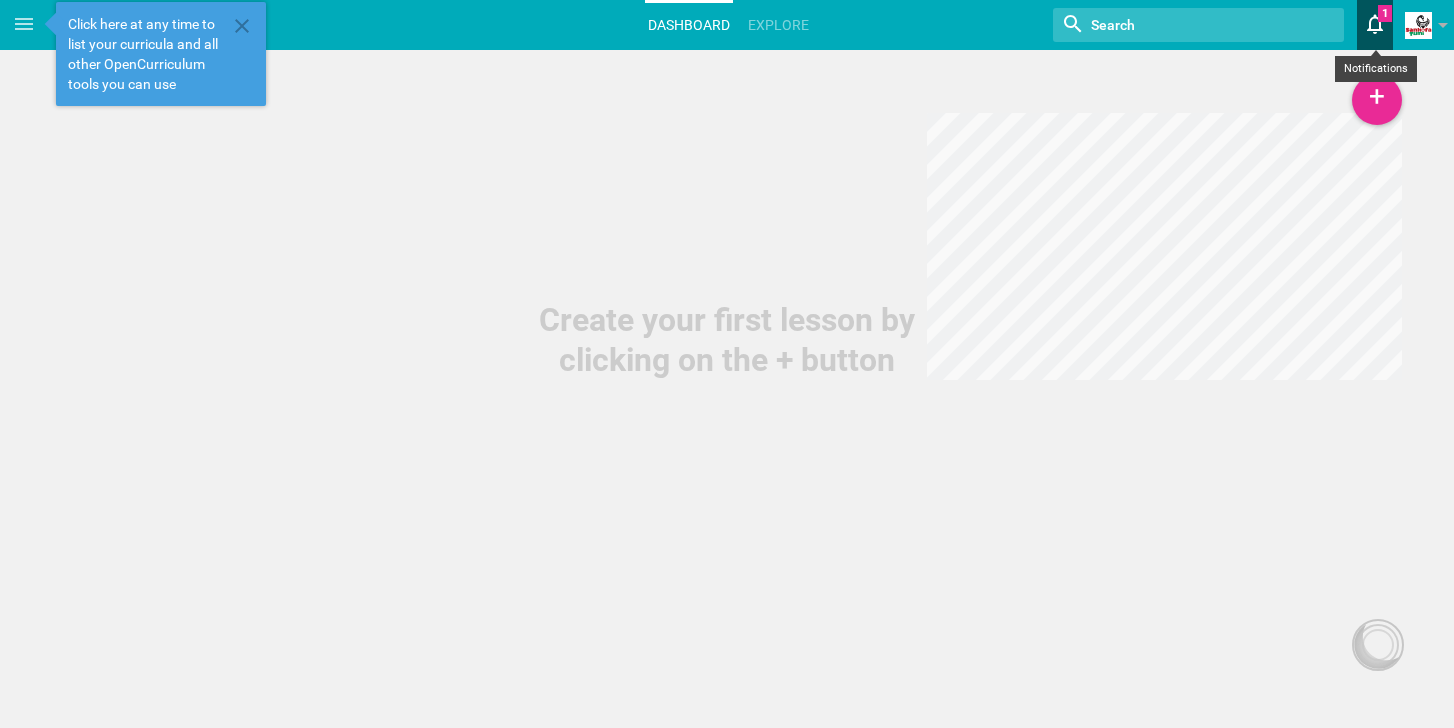 click 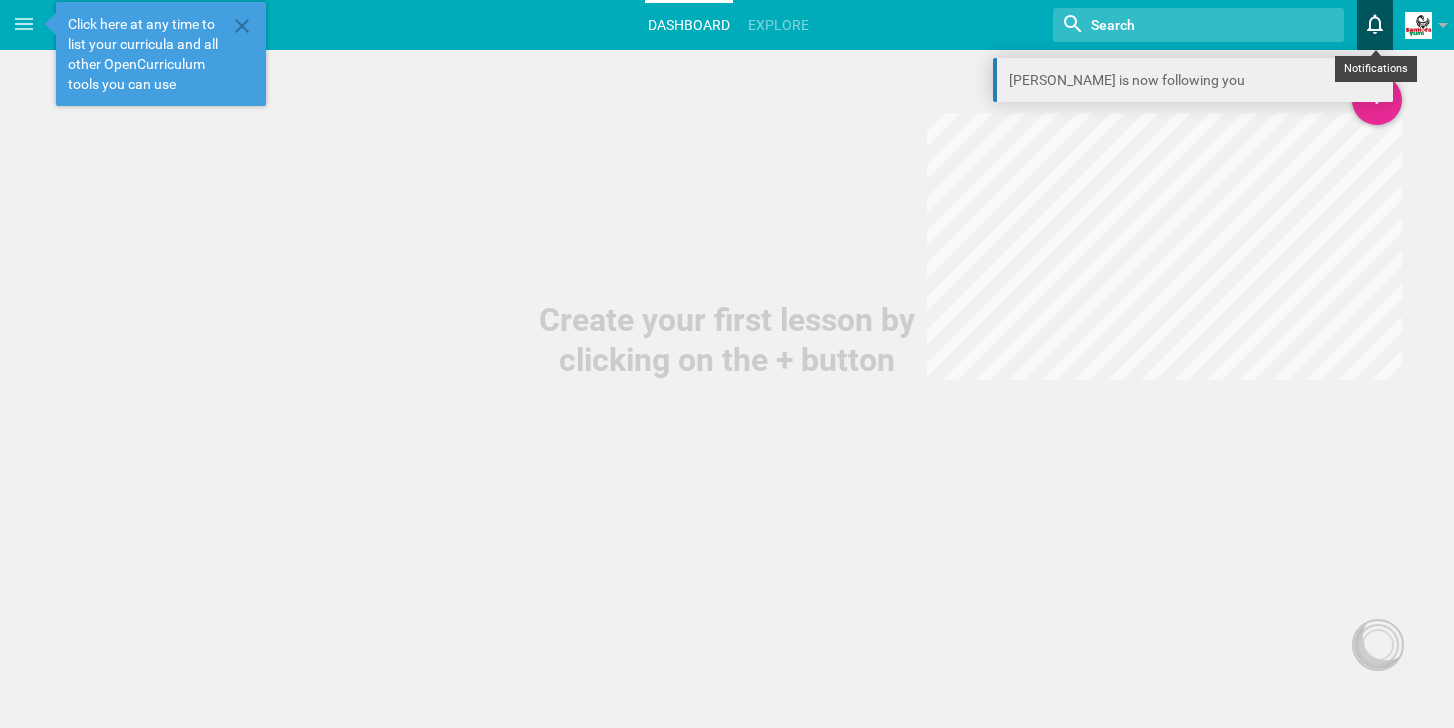 click on "Moe is now following you" at bounding box center (1193, 80) 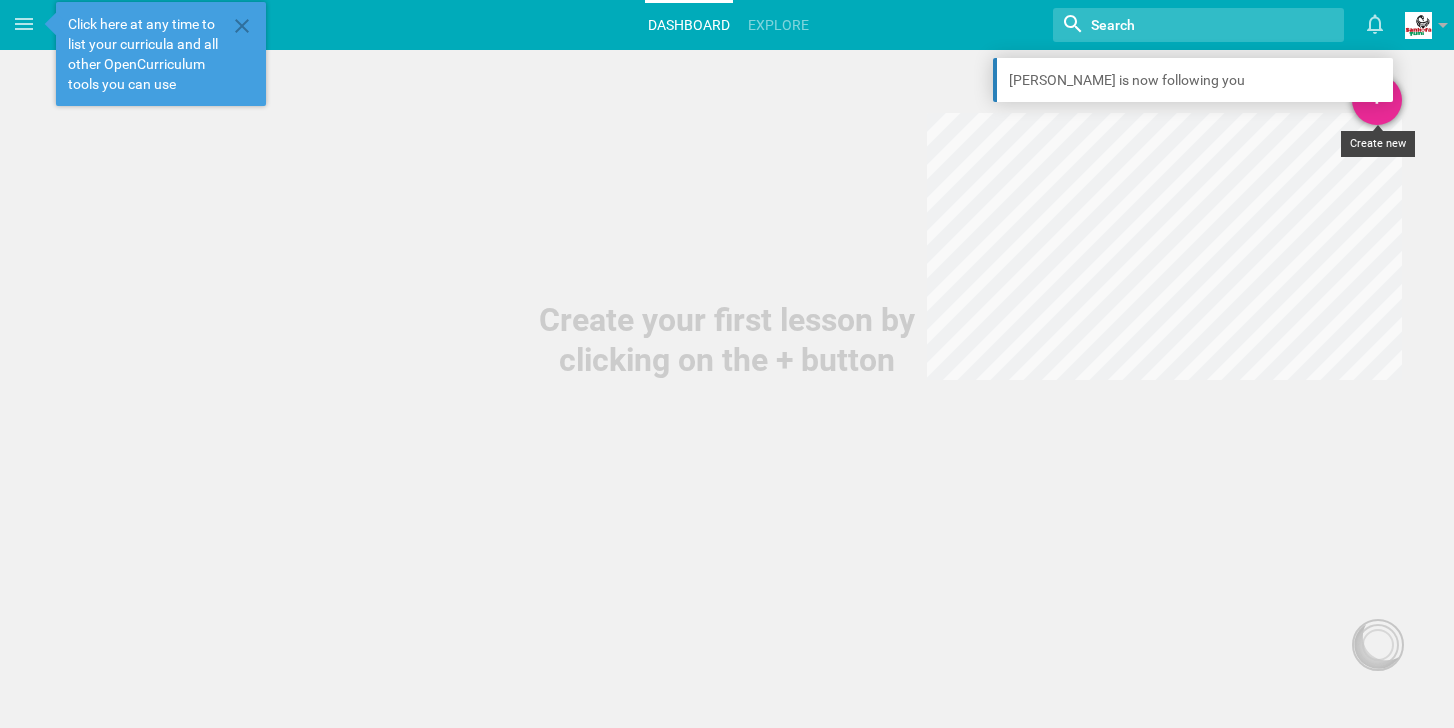 click on "+" at bounding box center (1377, 100) 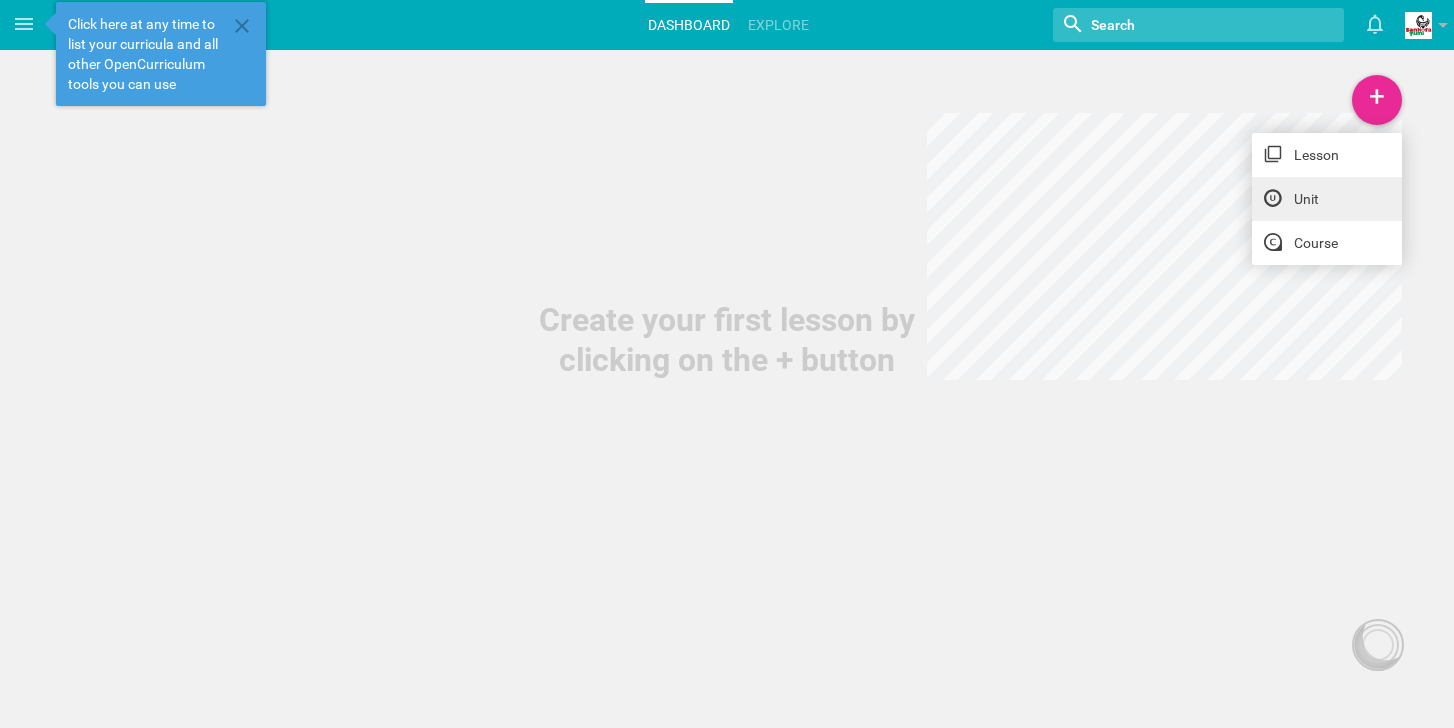 click on "Unit" at bounding box center (1327, 199) 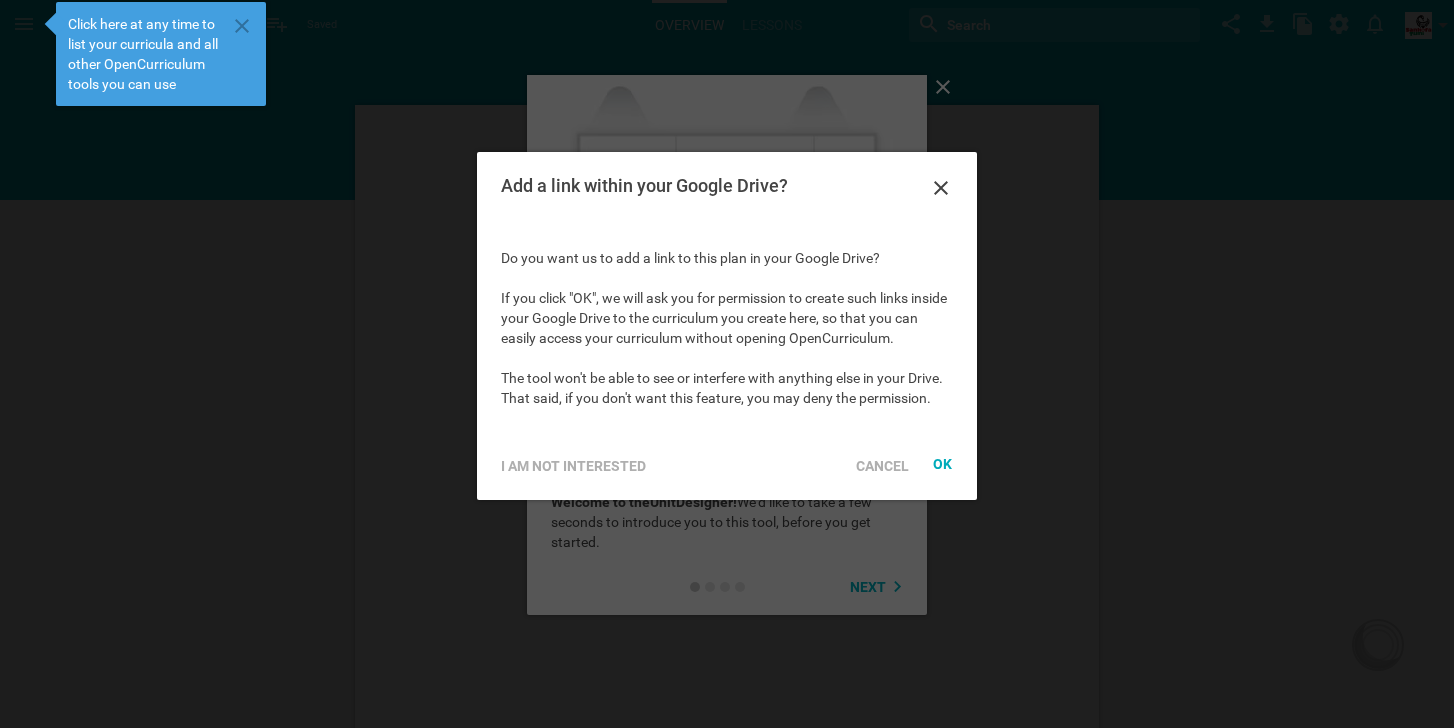 scroll, scrollTop: 0, scrollLeft: 0, axis: both 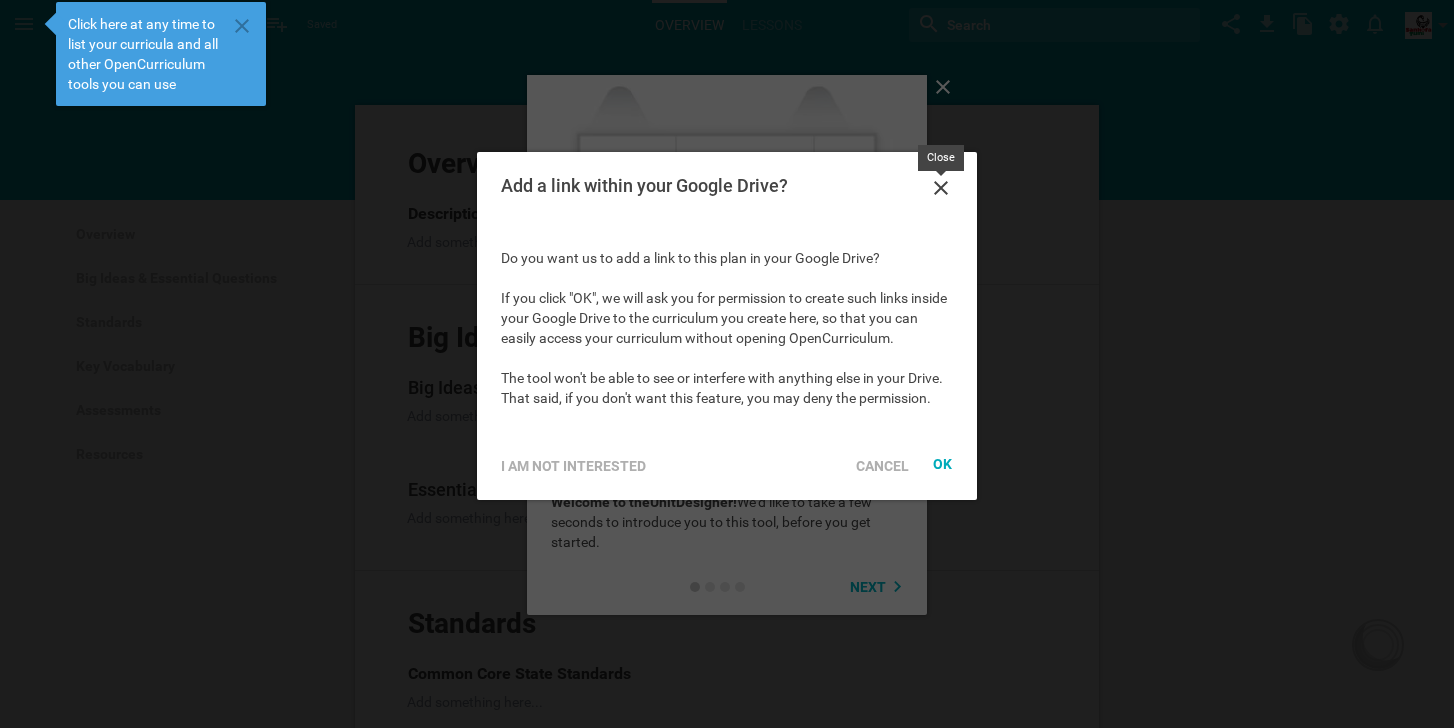 click 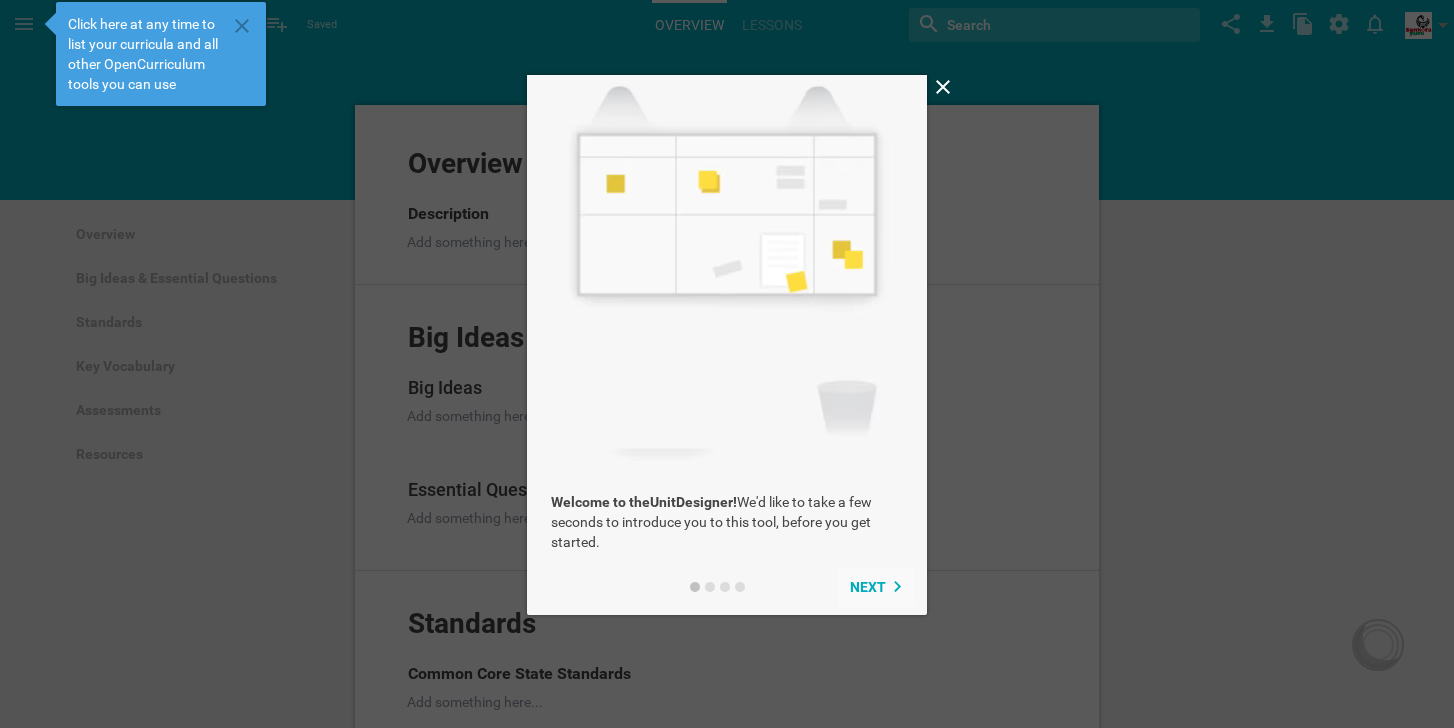 click on "Next" at bounding box center (868, 587) 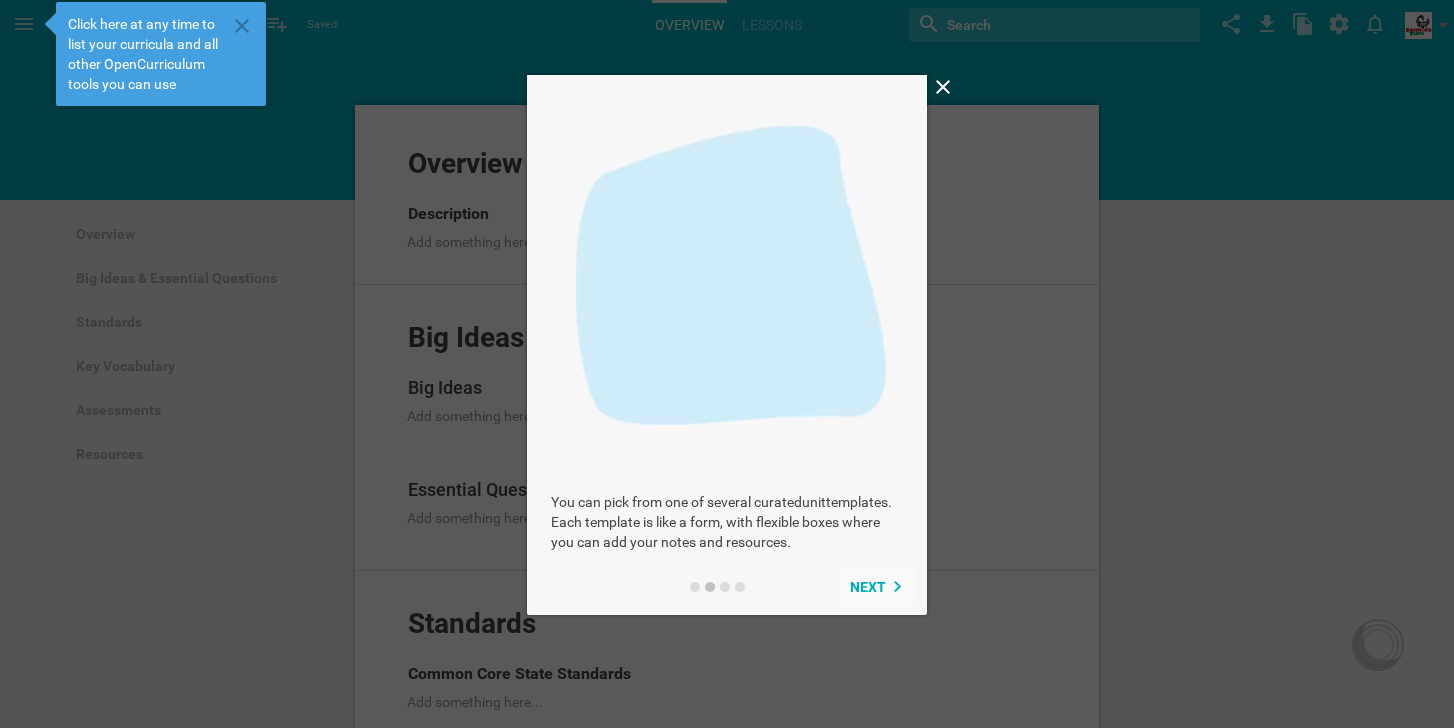 click on "Next" at bounding box center [868, 587] 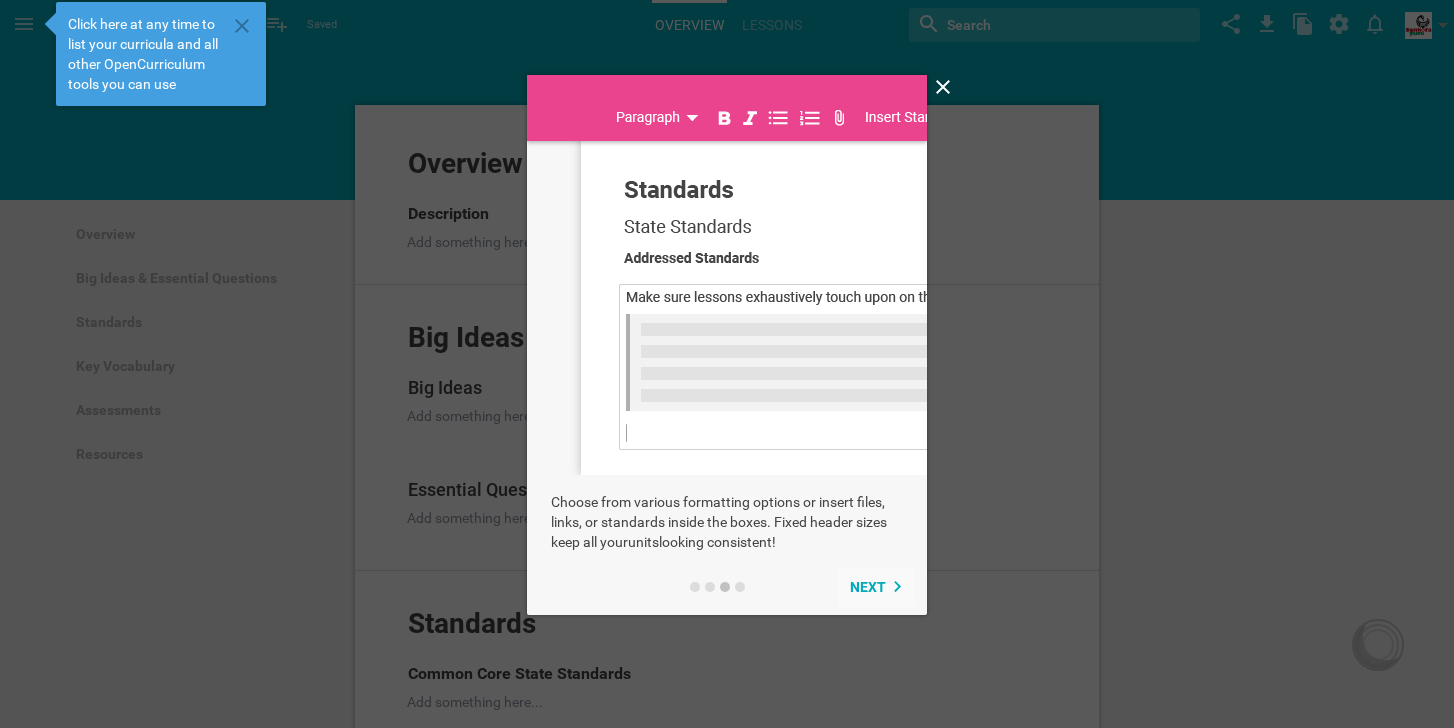 click on "Next" at bounding box center (868, 587) 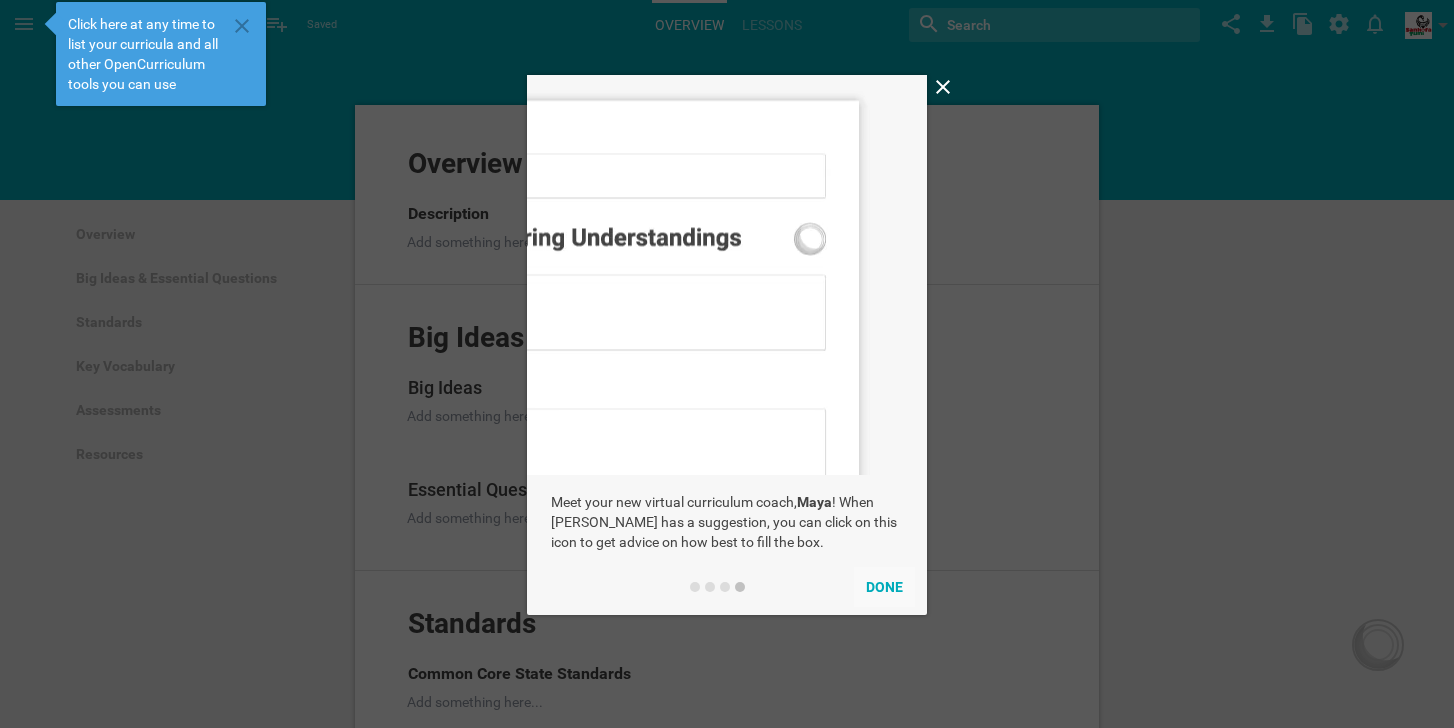click on "Done" at bounding box center (884, 587) 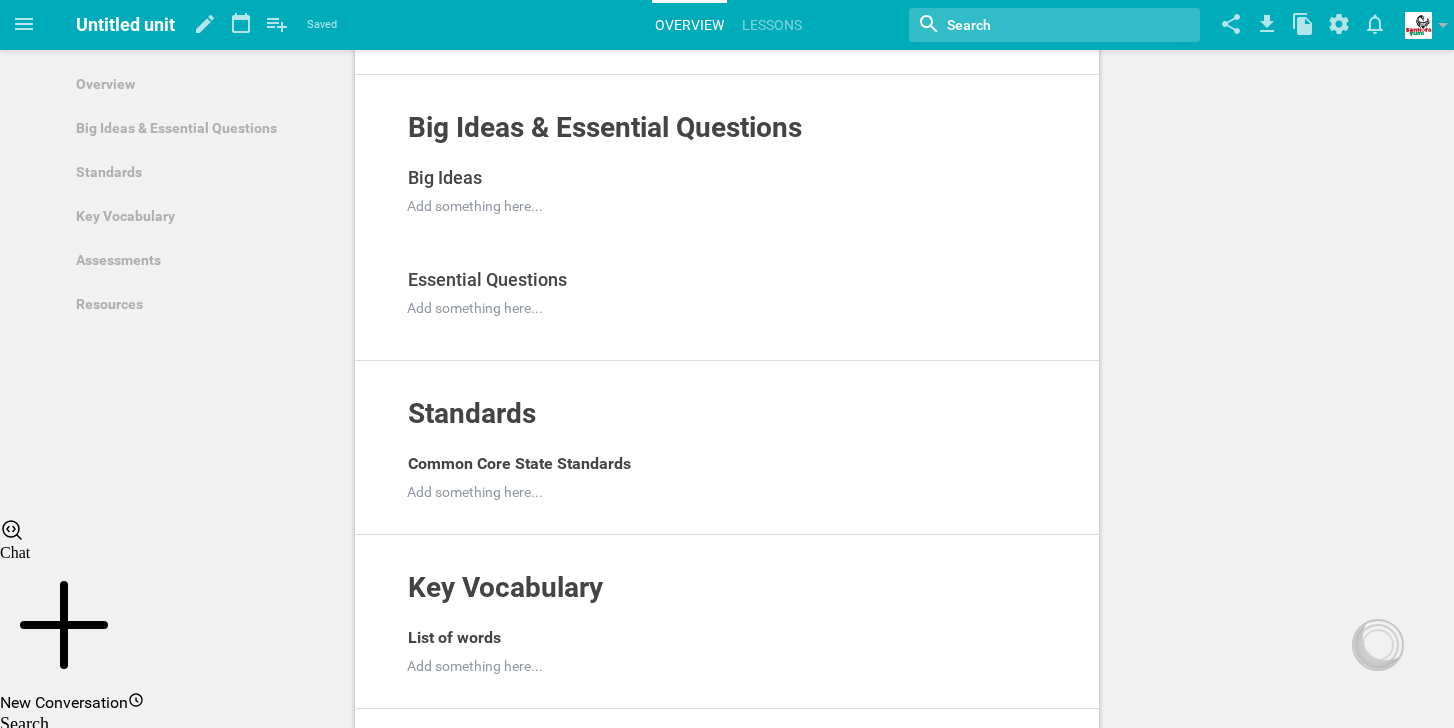 scroll, scrollTop: 206, scrollLeft: 0, axis: vertical 